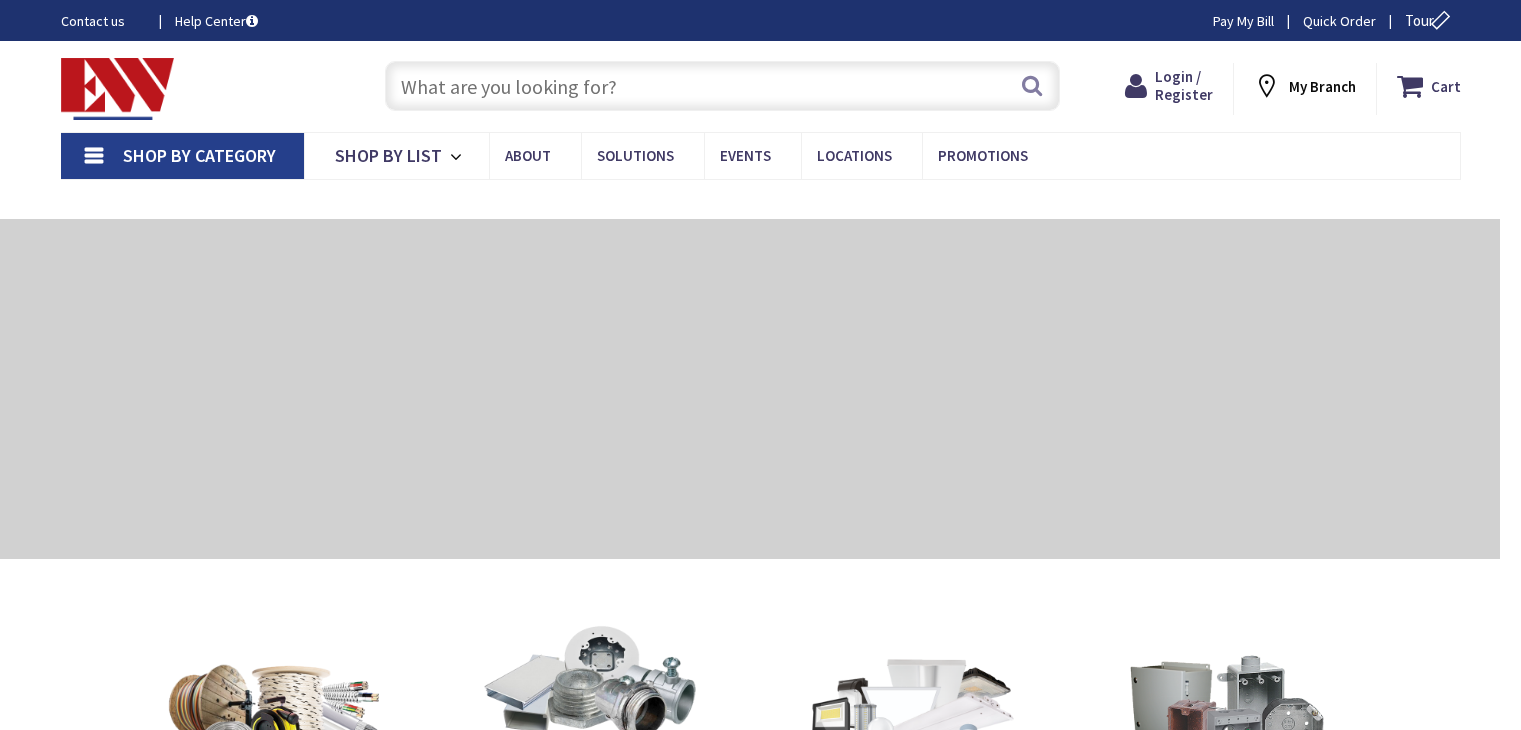 scroll, scrollTop: 0, scrollLeft: 0, axis: both 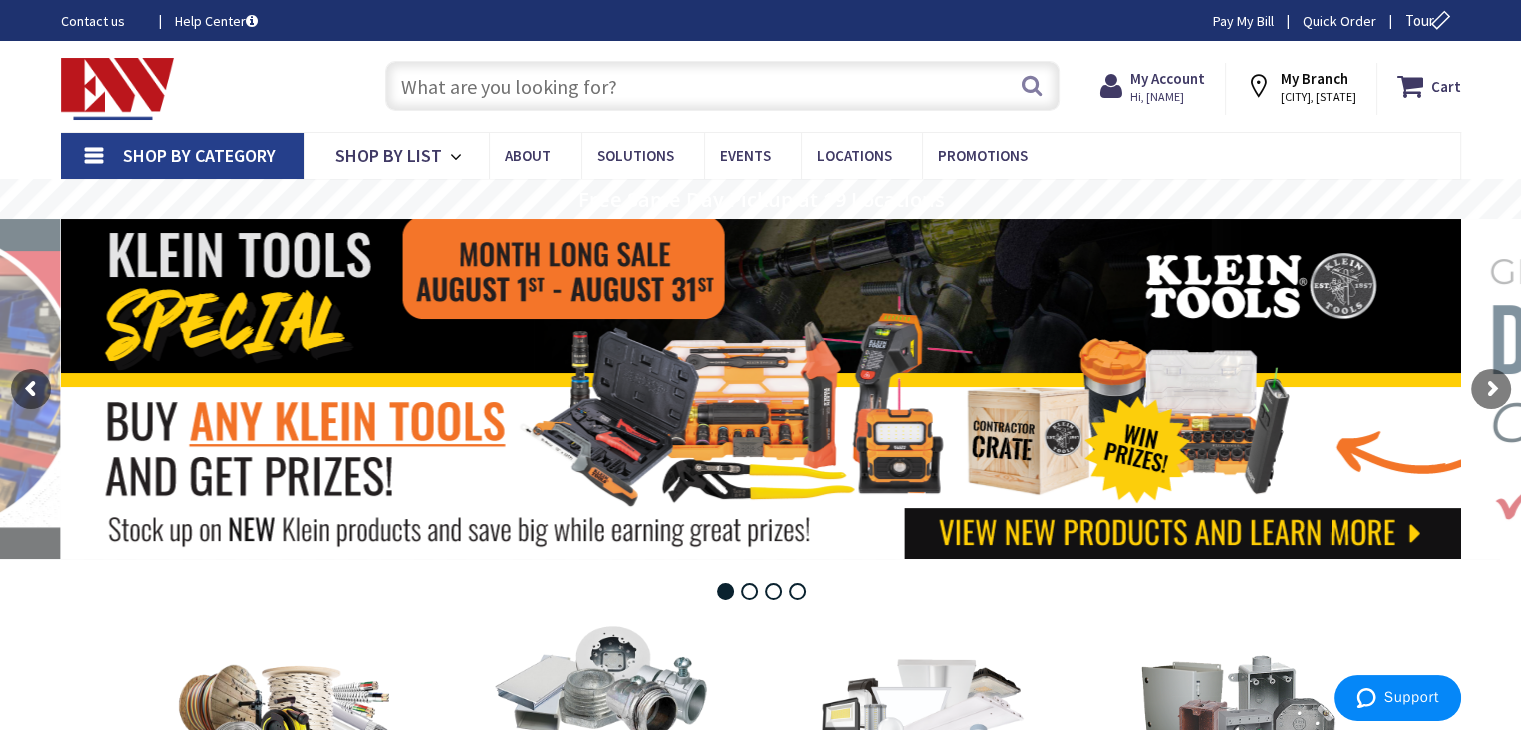 click on "Shop By Category" at bounding box center (199, 155) 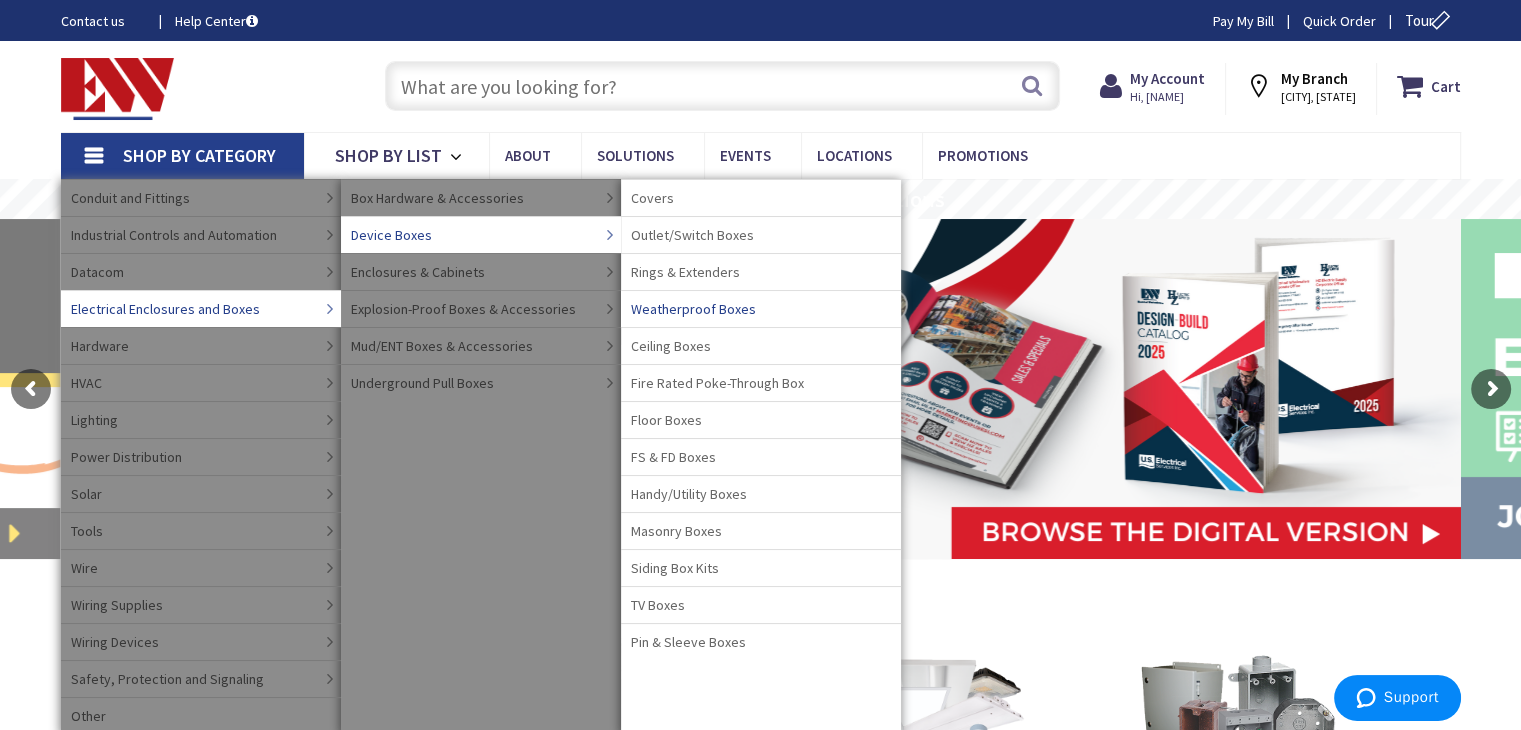 click on "Weatherproof Boxes" at bounding box center (693, 309) 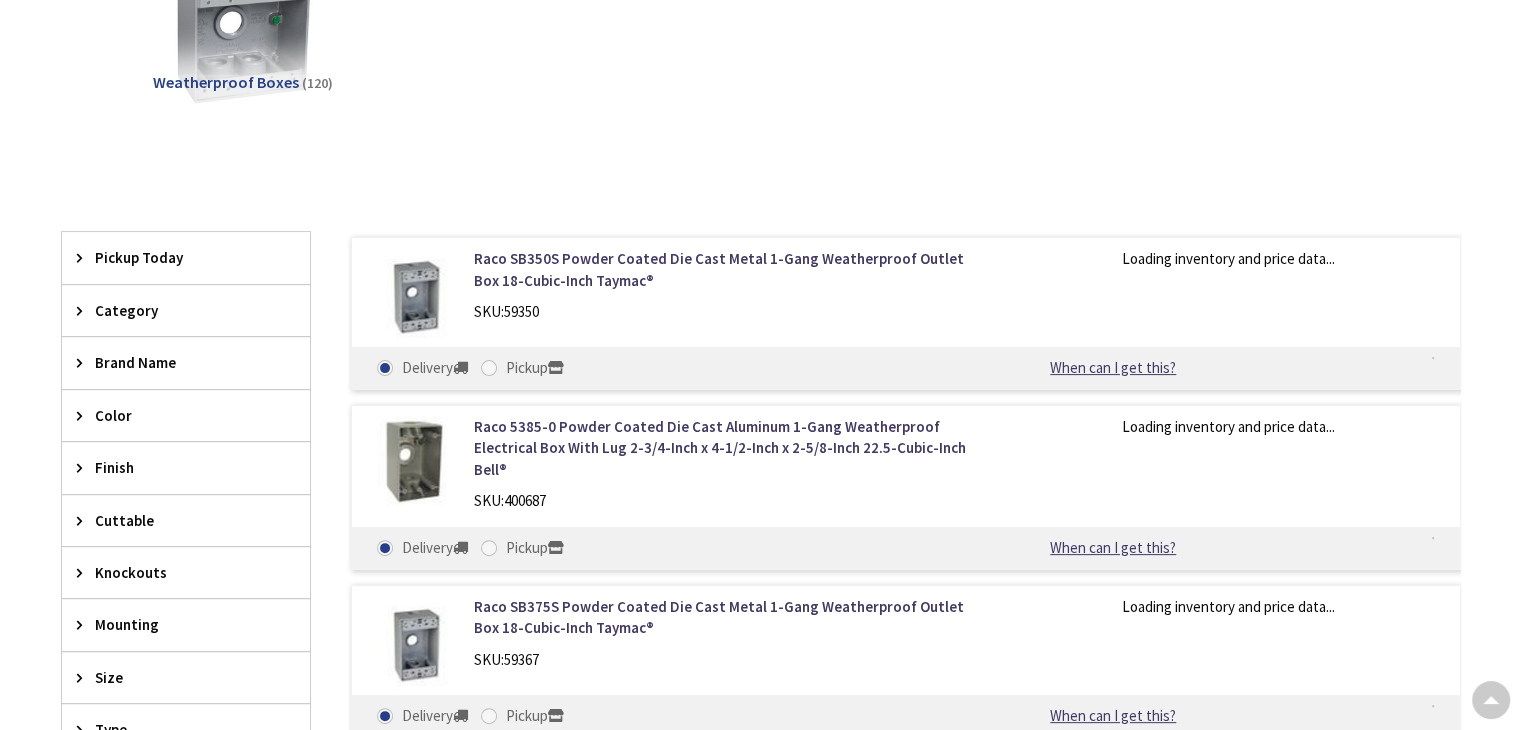 scroll, scrollTop: 500, scrollLeft: 0, axis: vertical 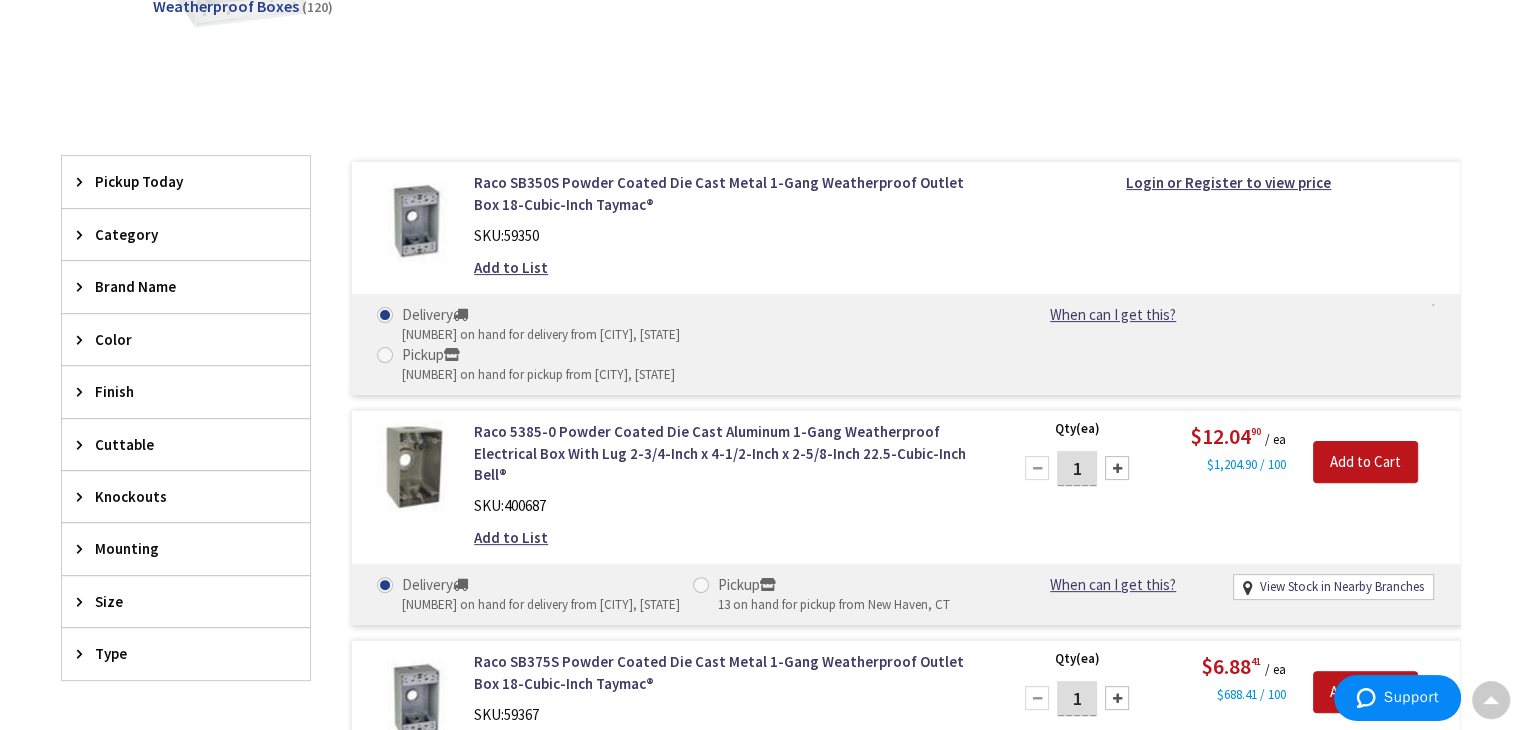 click on "Size" at bounding box center (176, 601) 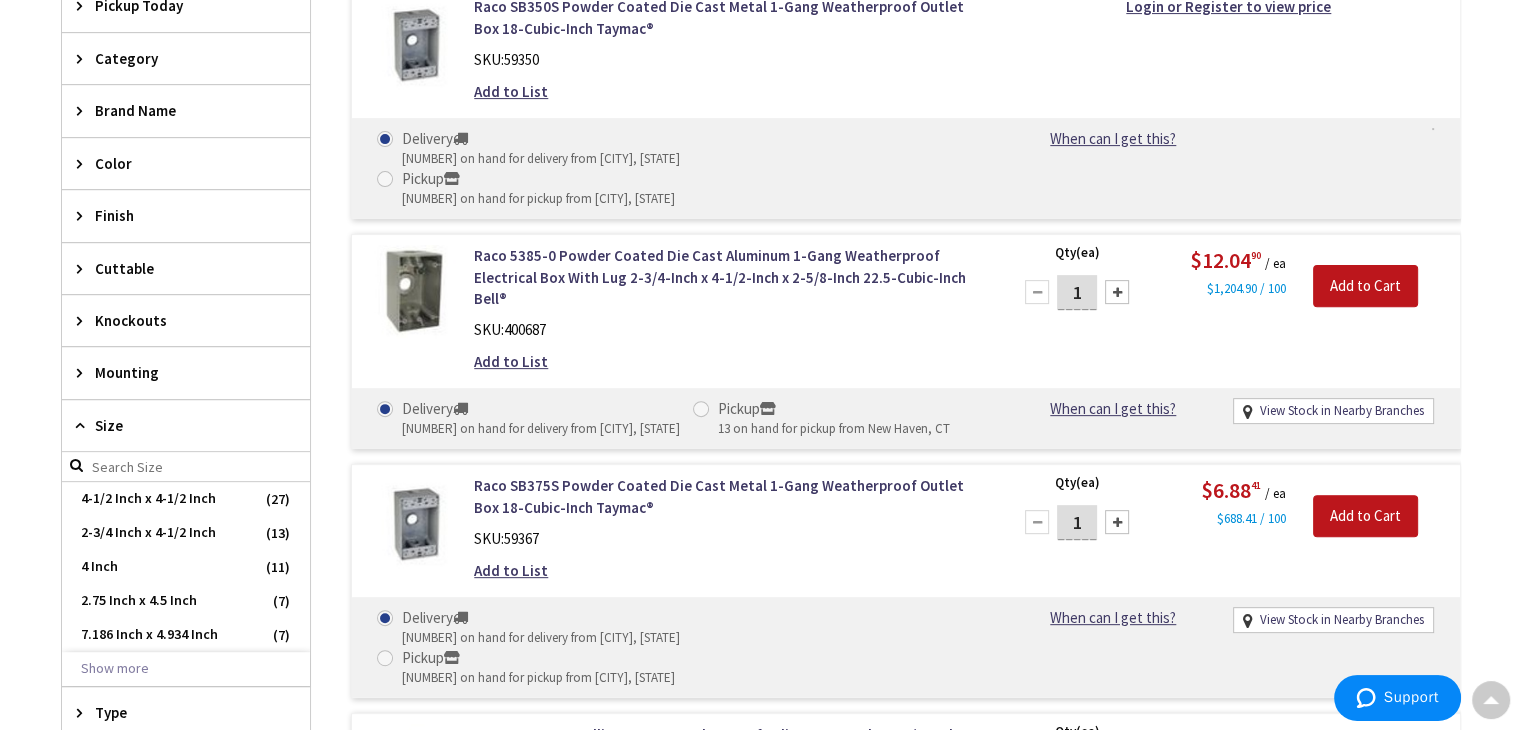 scroll, scrollTop: 900, scrollLeft: 0, axis: vertical 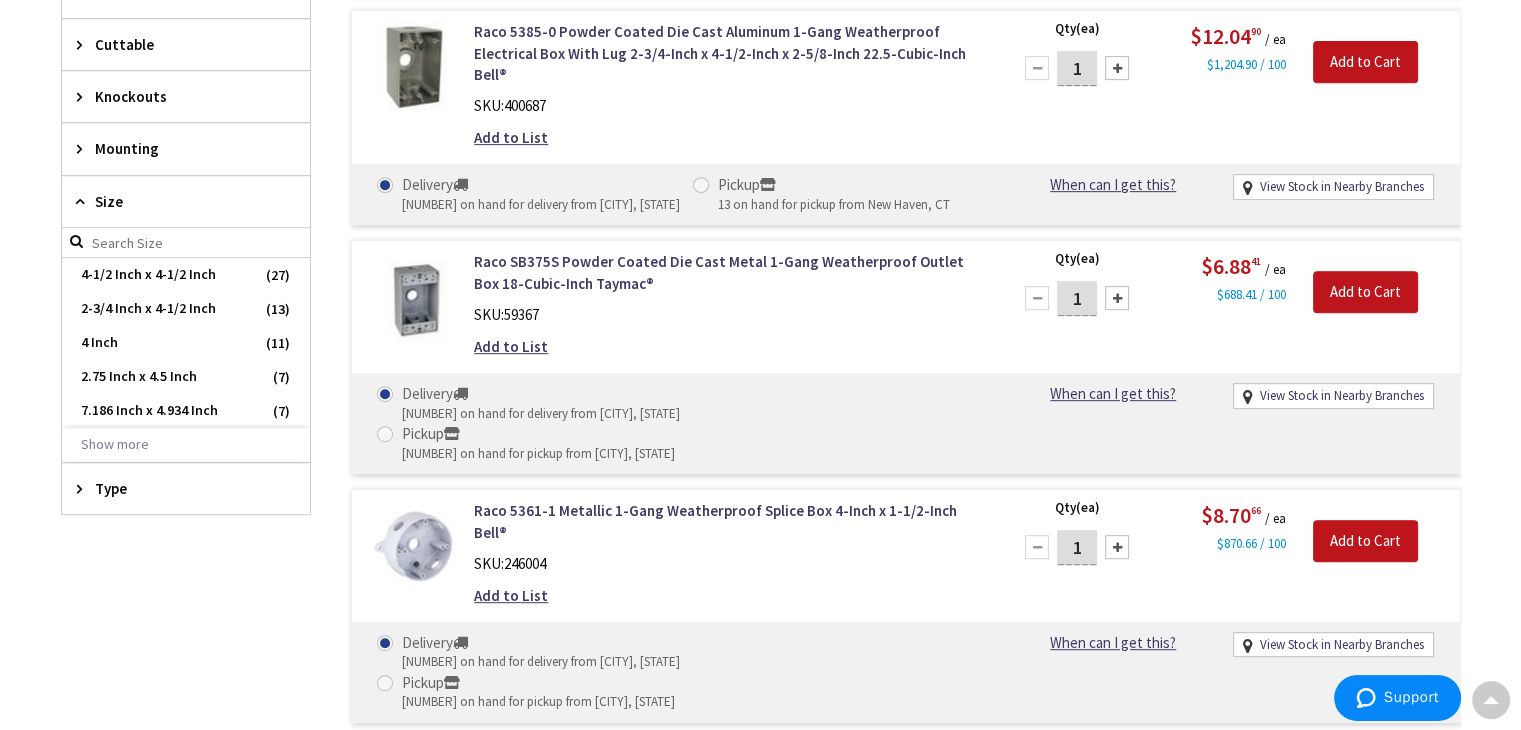 click on "Type" at bounding box center (186, 488) 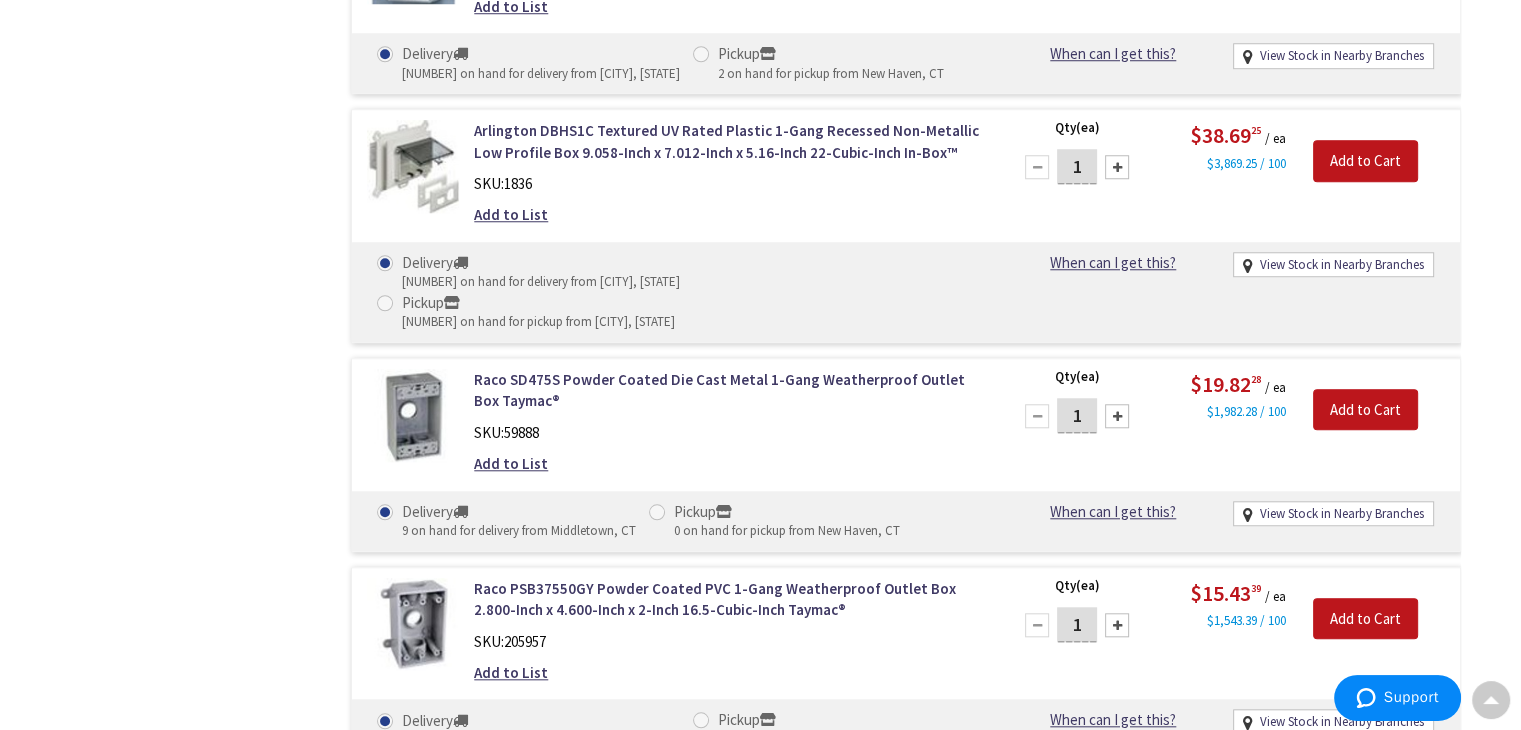 scroll, scrollTop: 9200, scrollLeft: 0, axis: vertical 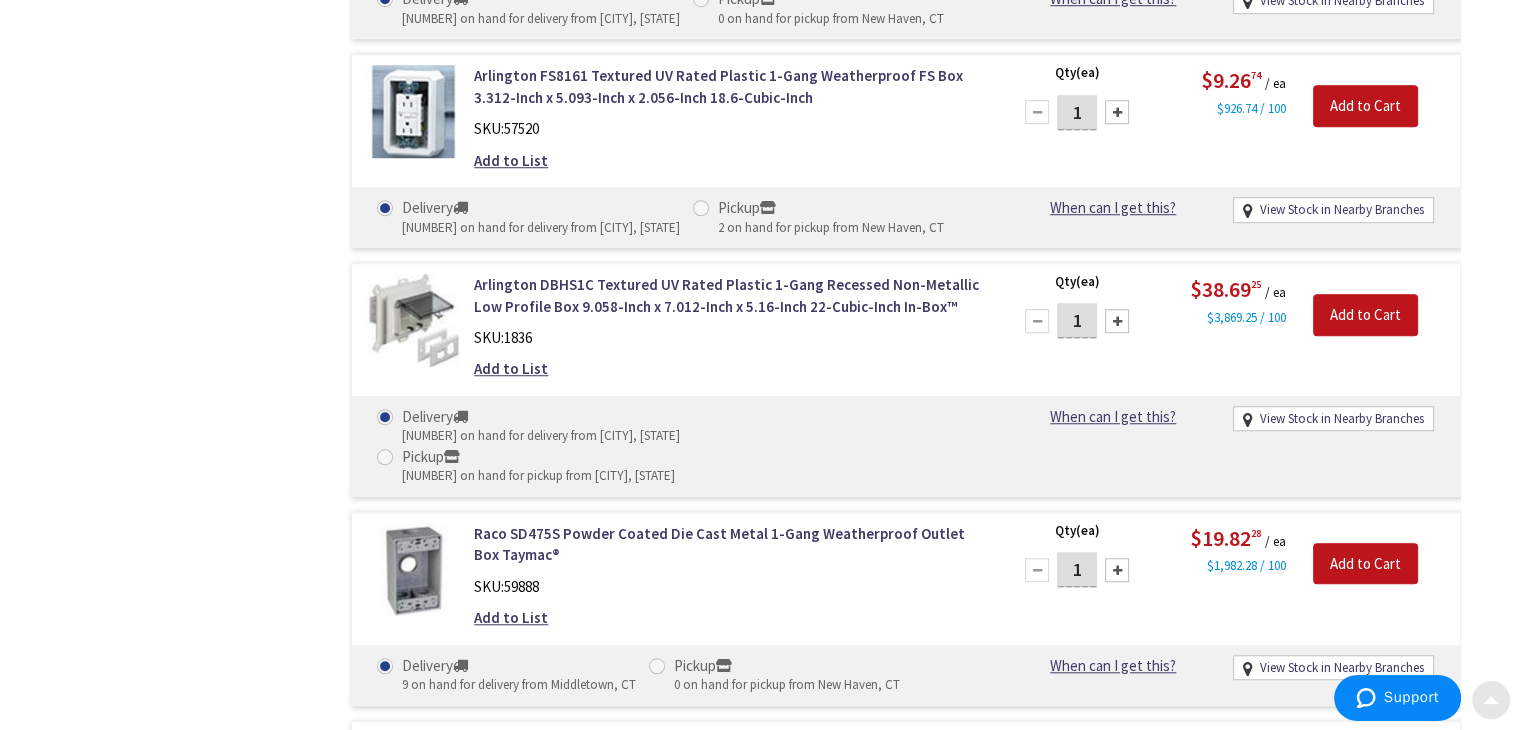 click at bounding box center (1491, 700) 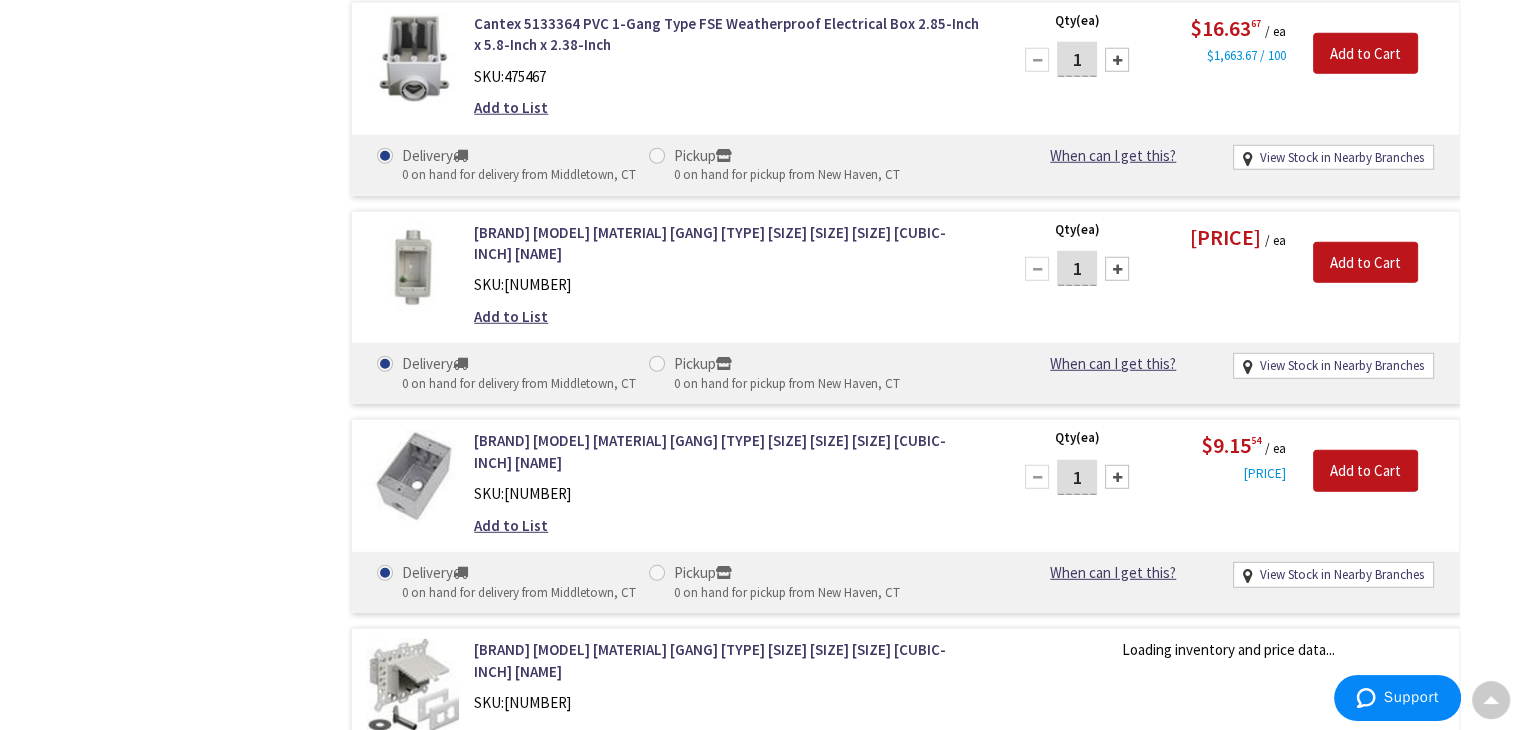 scroll, scrollTop: 20700, scrollLeft: 0, axis: vertical 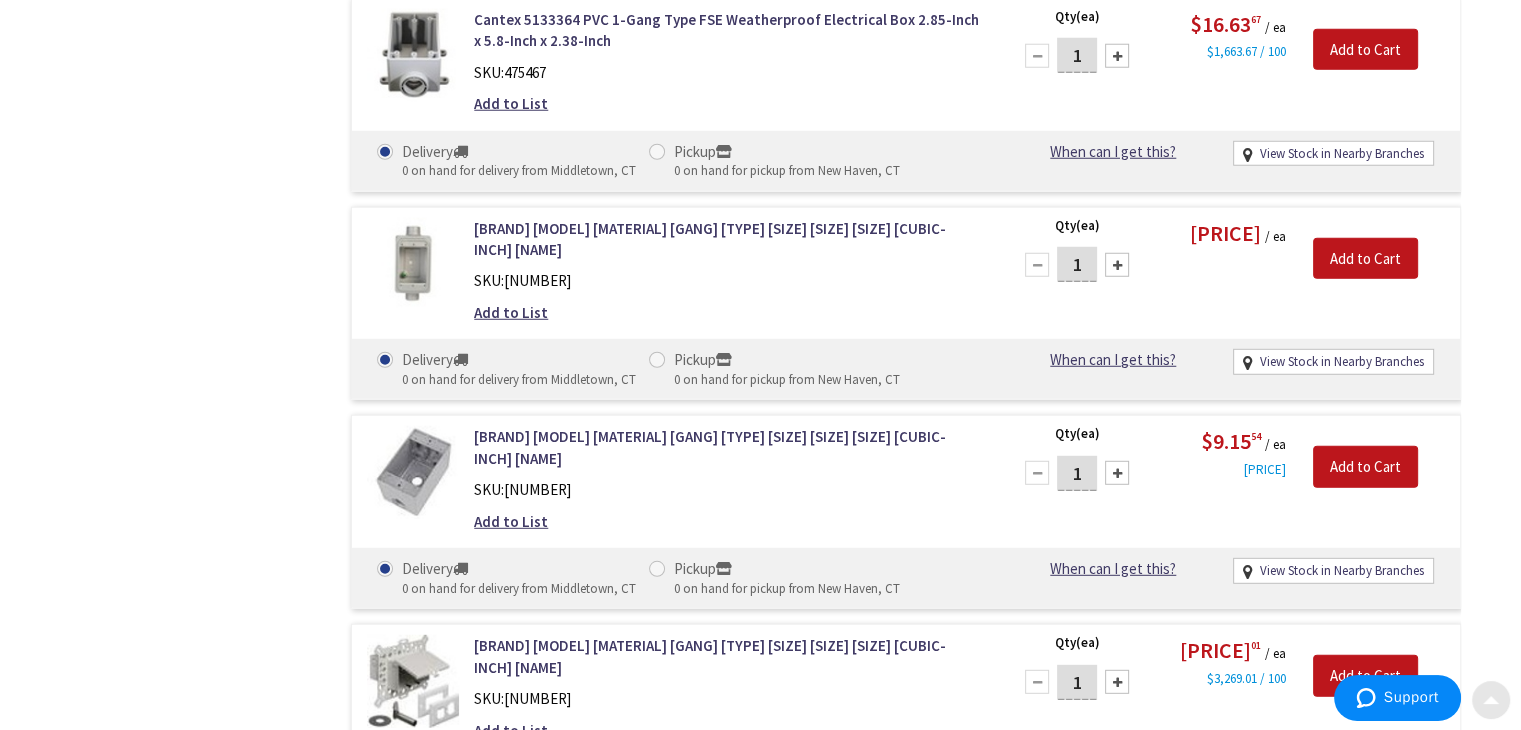 click at bounding box center [1491, 700] 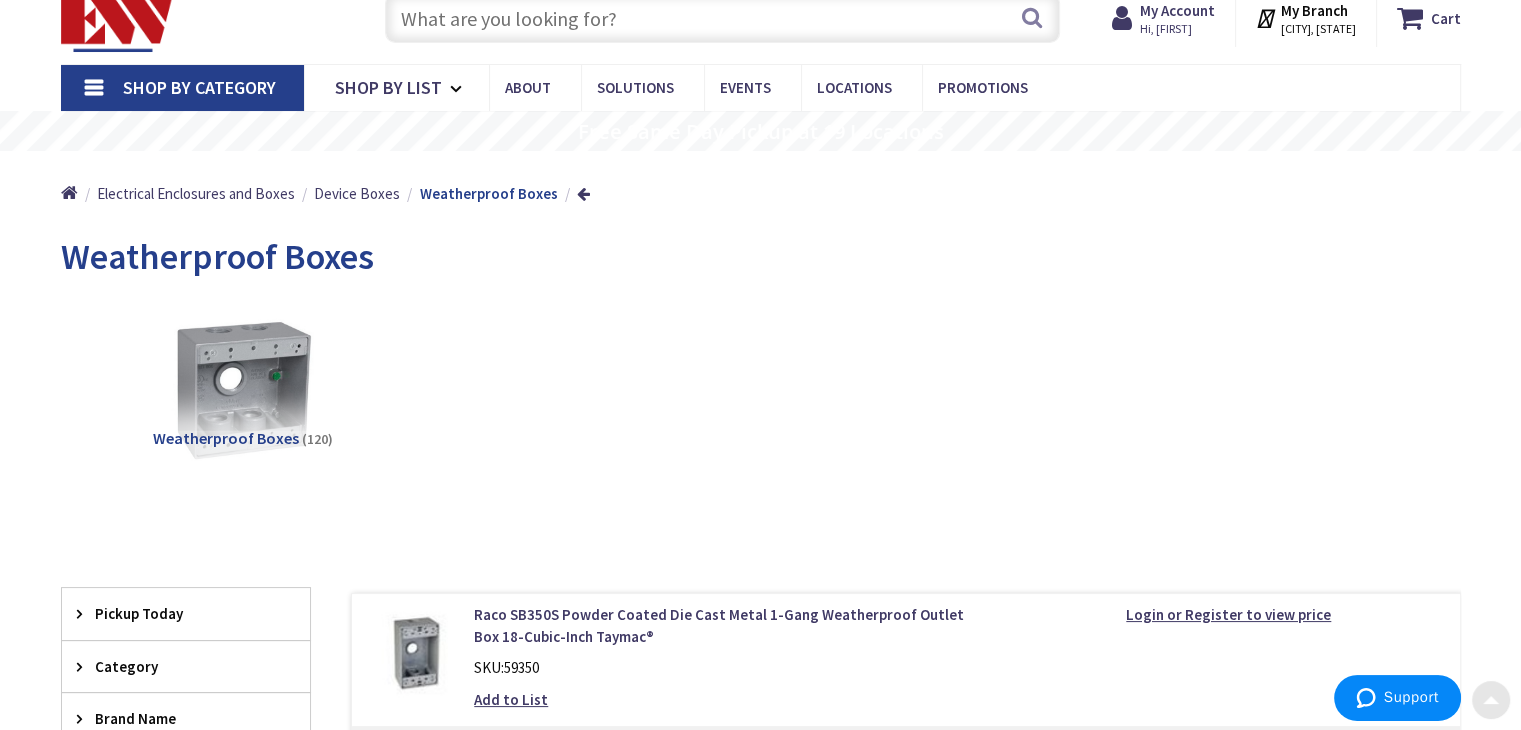 scroll, scrollTop: 0, scrollLeft: 0, axis: both 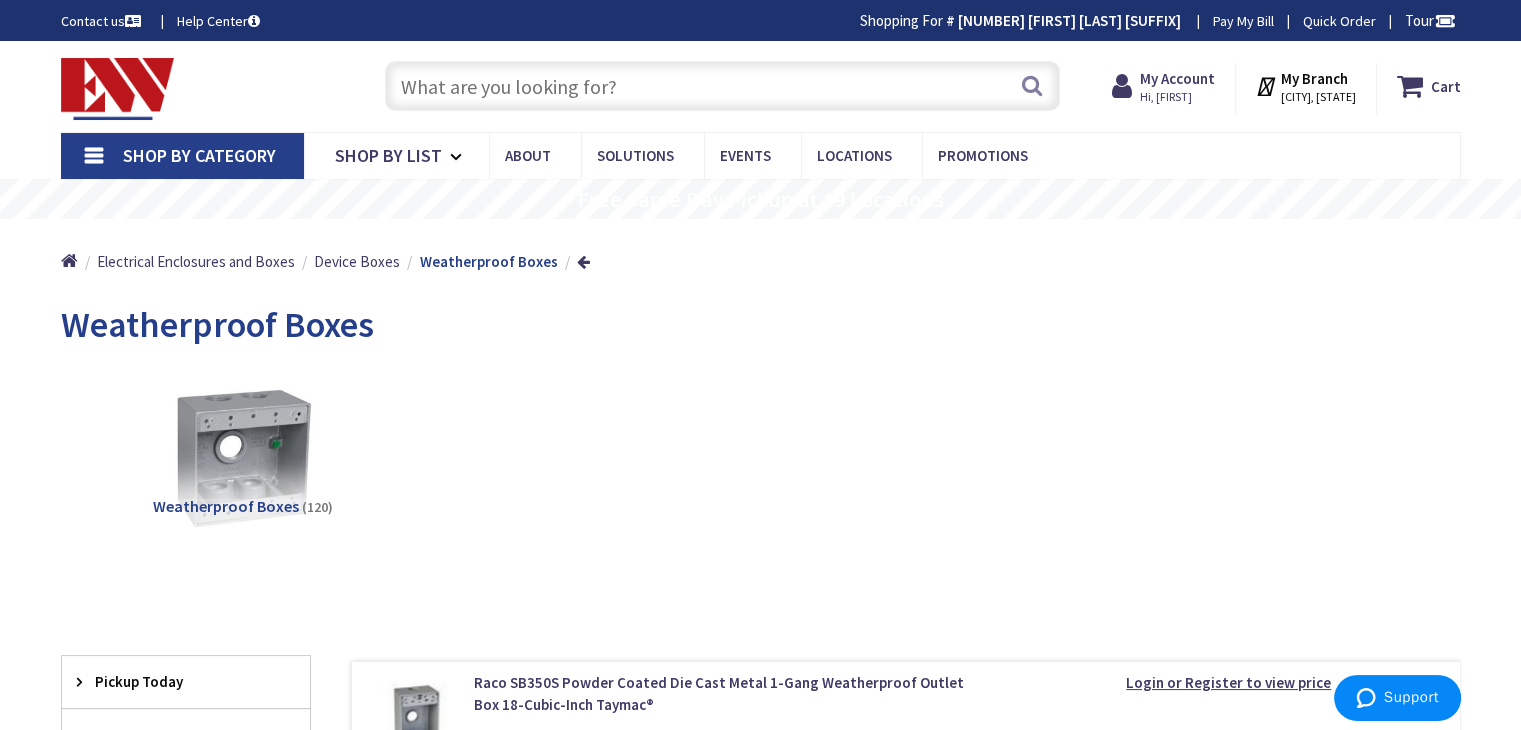 click at bounding box center [722, 86] 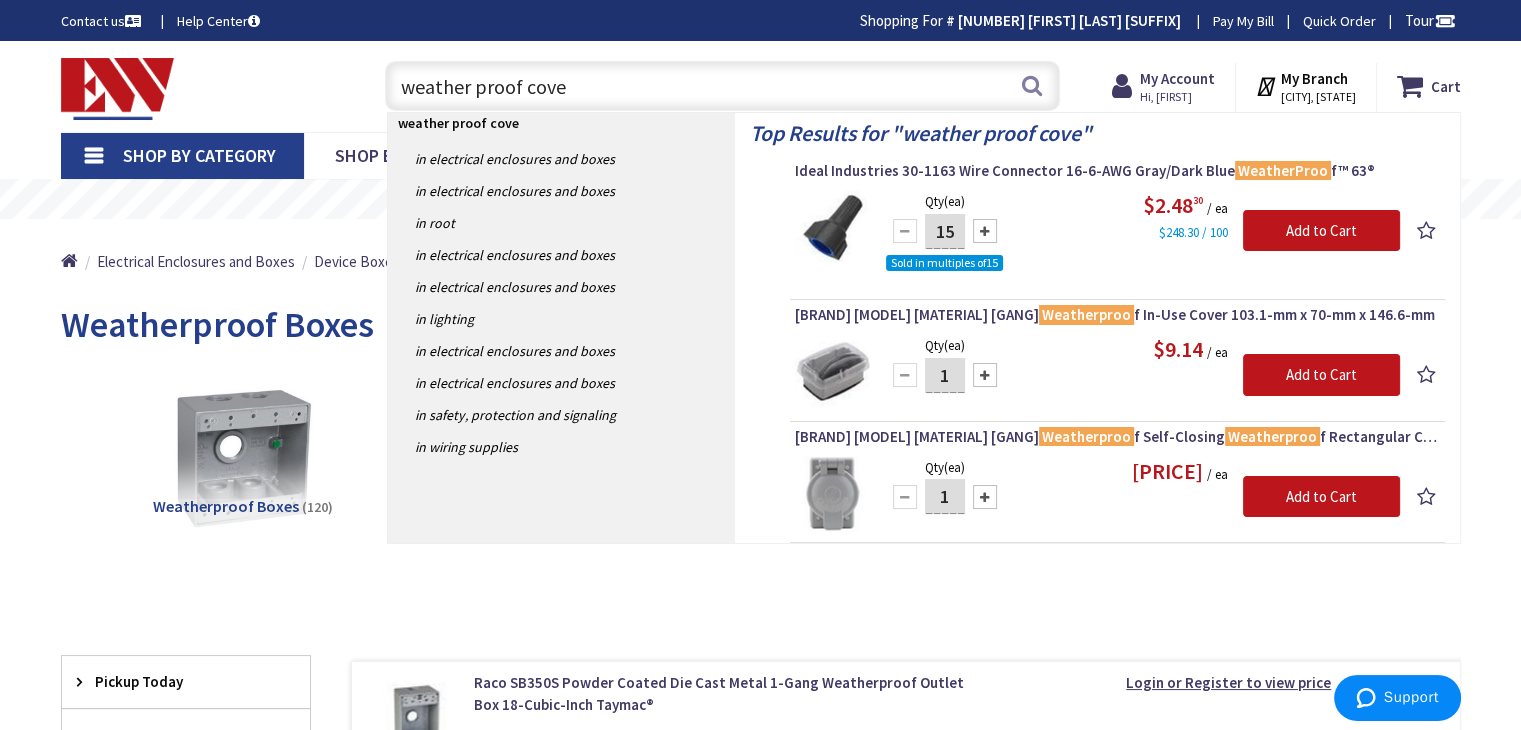 type on "weather proof cover" 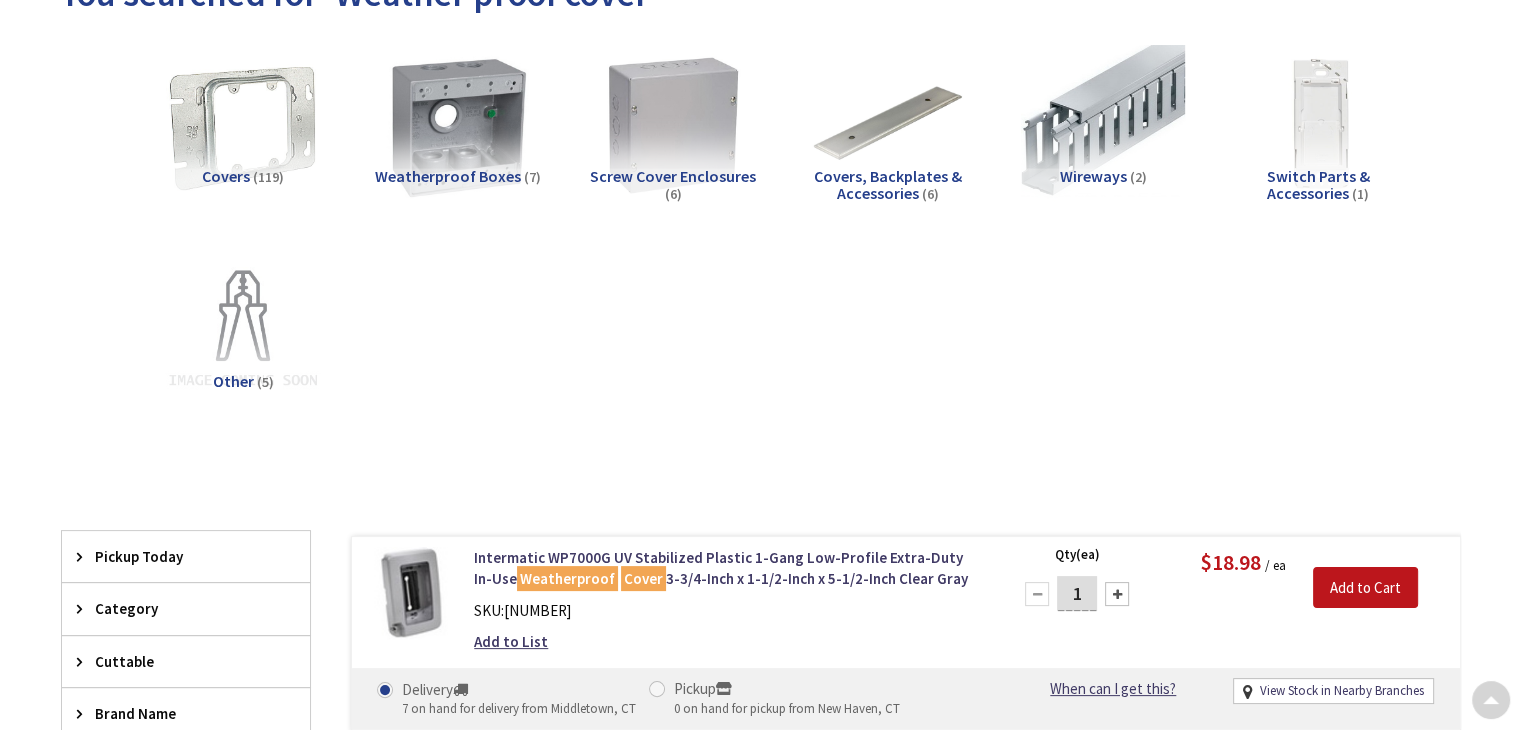 scroll, scrollTop: 600, scrollLeft: 0, axis: vertical 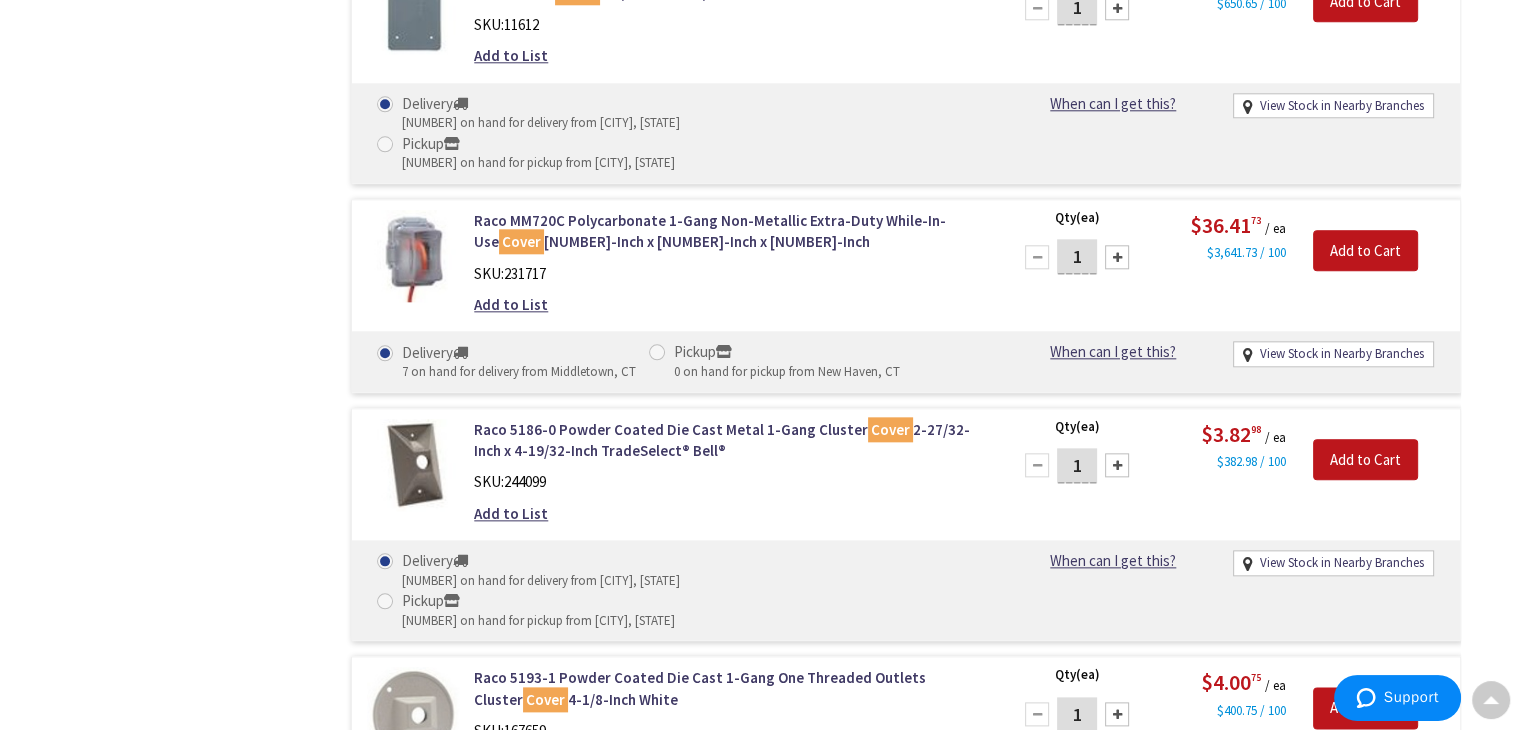 drag, startPoint x: 1472, startPoint y: 706, endPoint x: 1401, endPoint y: 633, distance: 101.8332 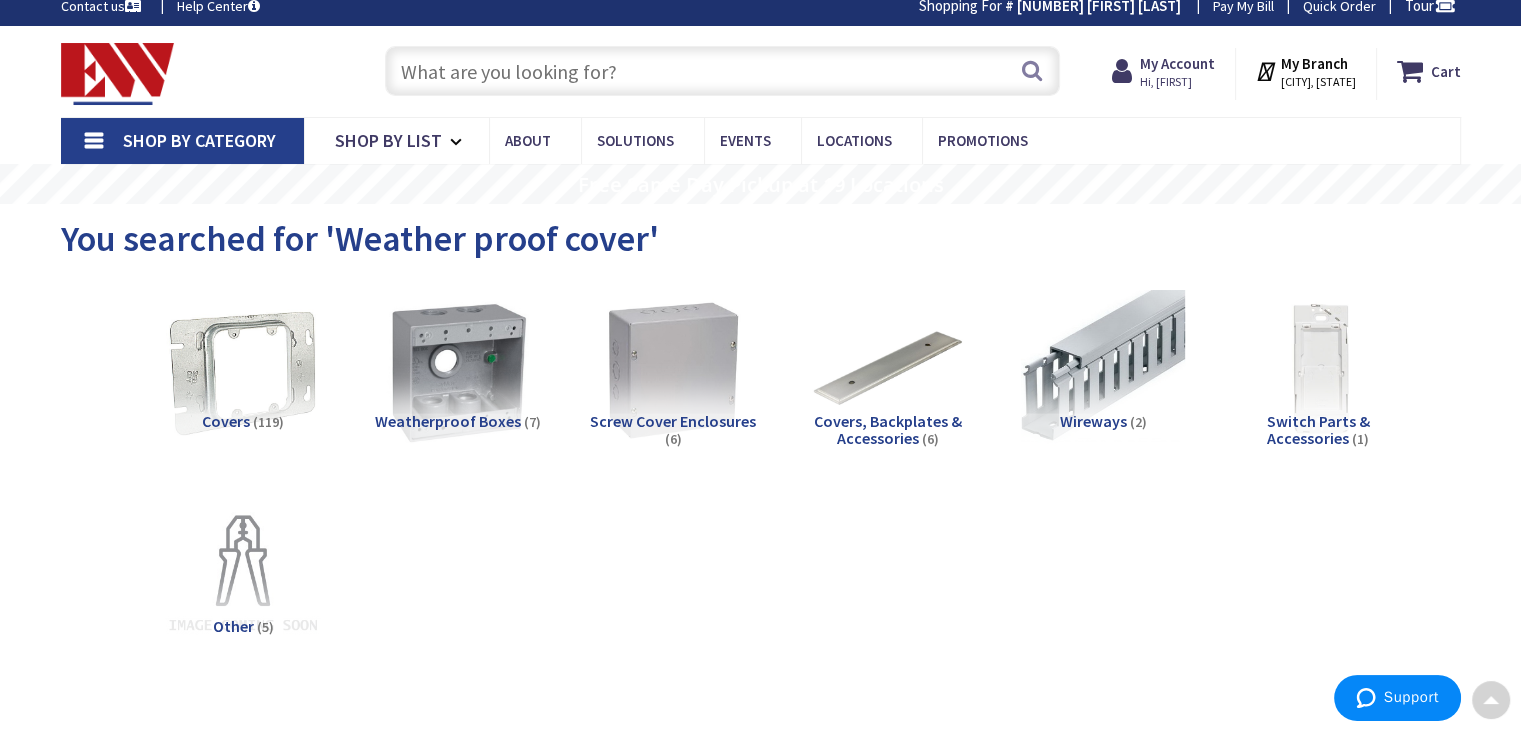 scroll, scrollTop: 0, scrollLeft: 0, axis: both 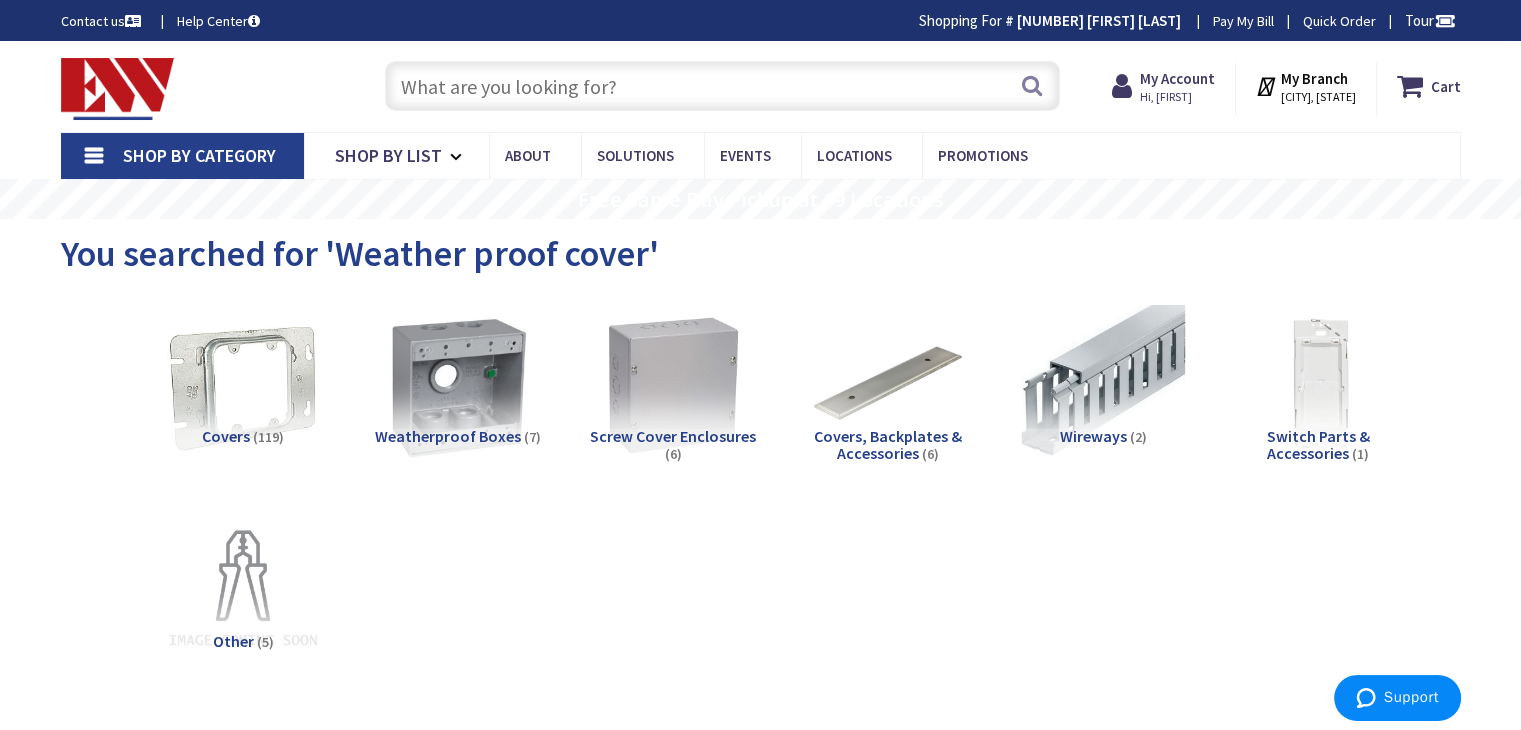 click at bounding box center [722, 86] 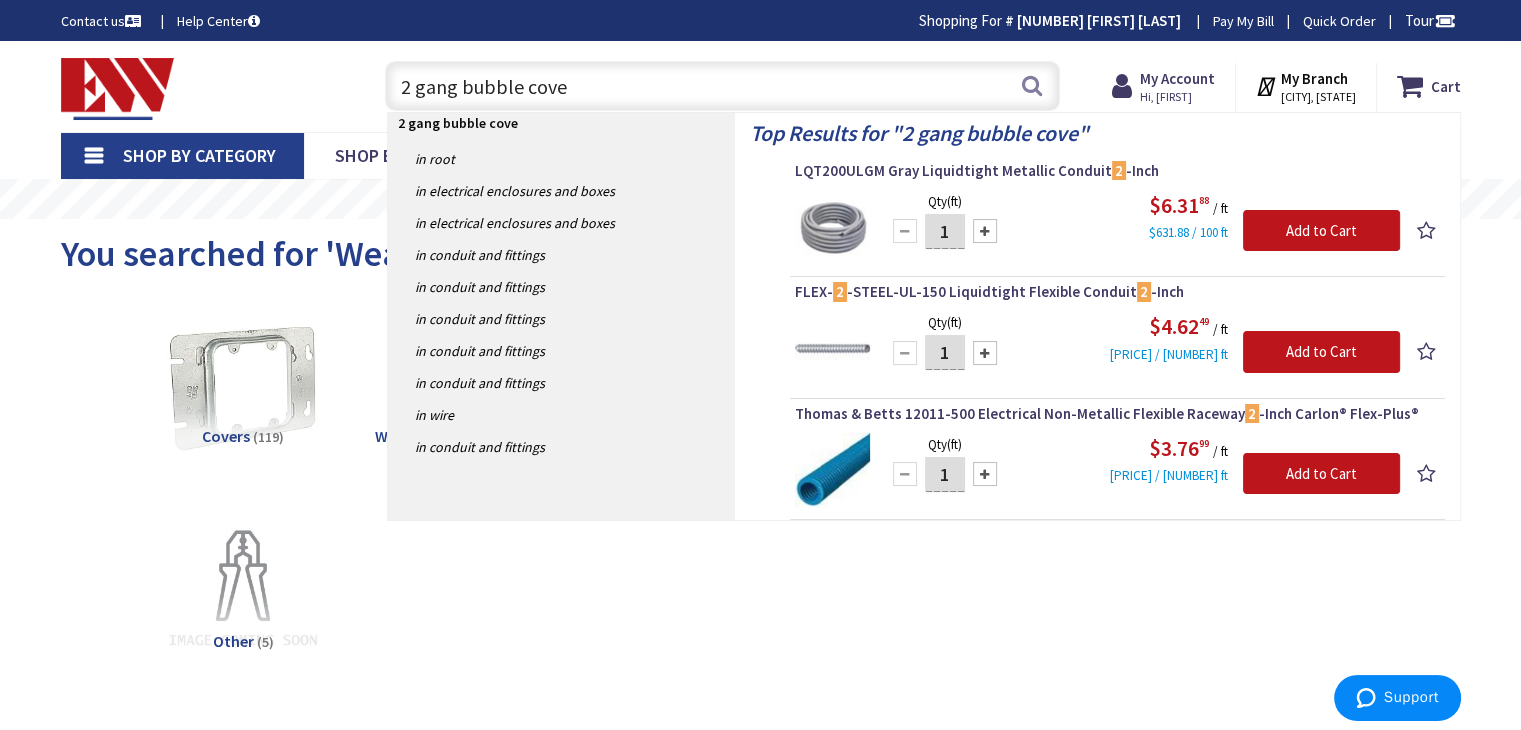 type on "2 gang bubble cover" 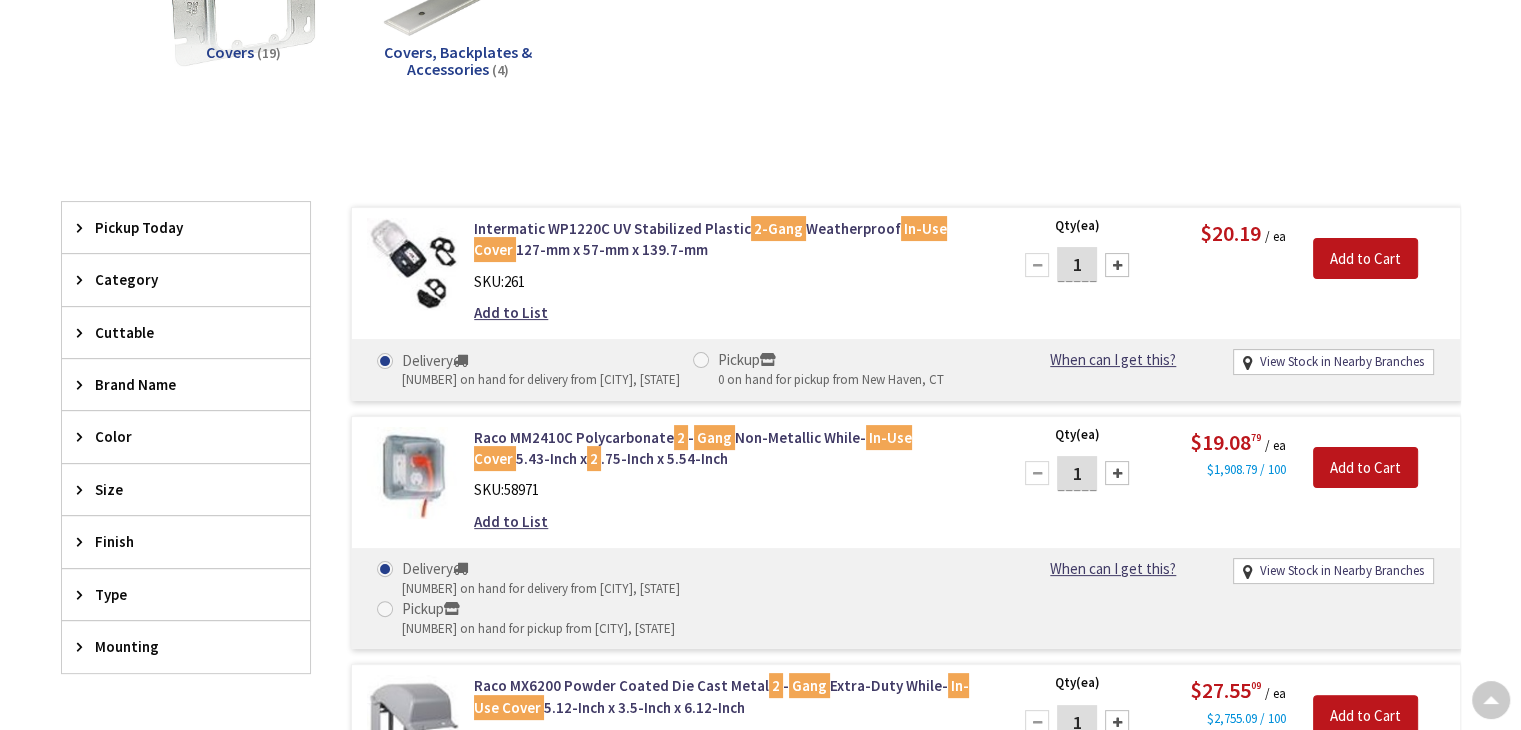scroll, scrollTop: 384, scrollLeft: 0, axis: vertical 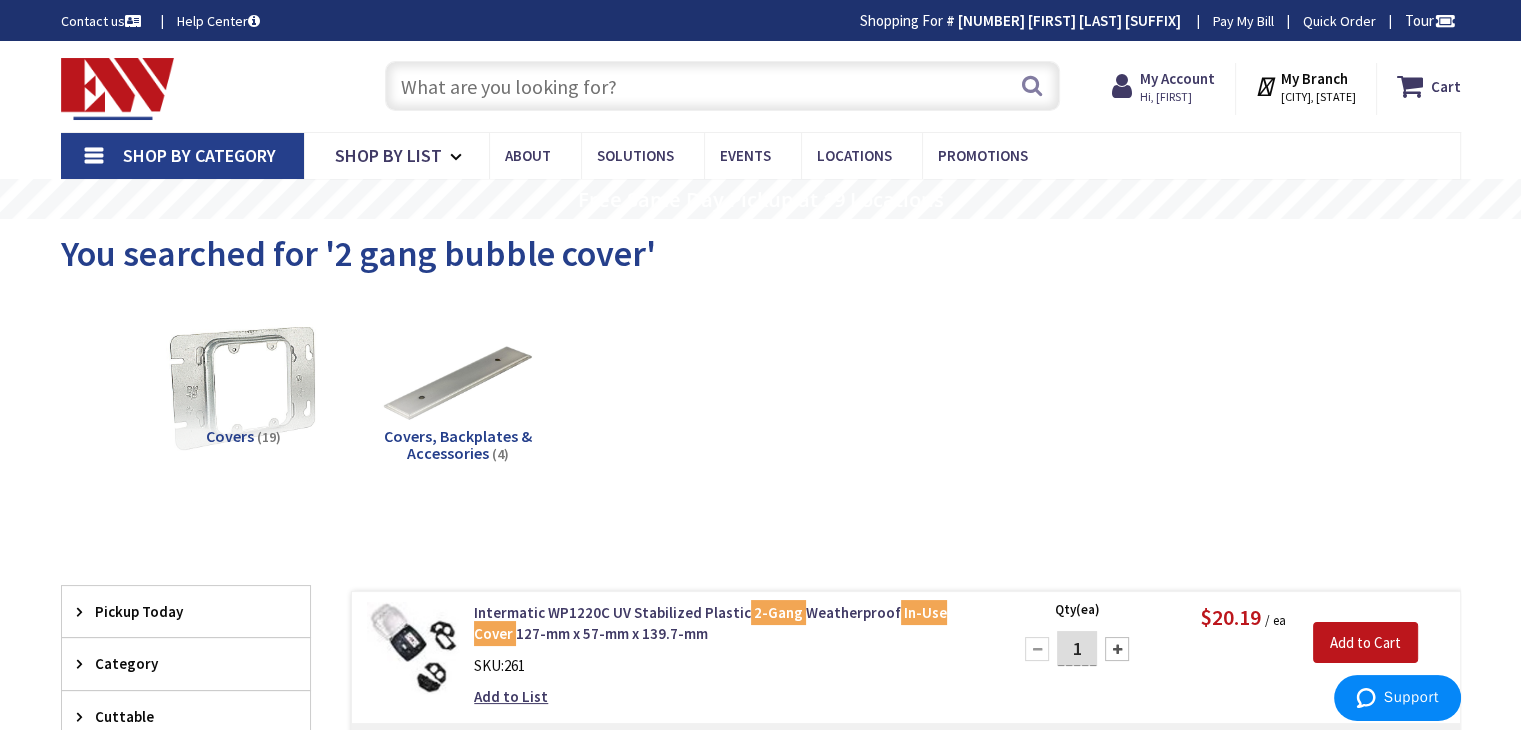 click at bounding box center [722, 86] 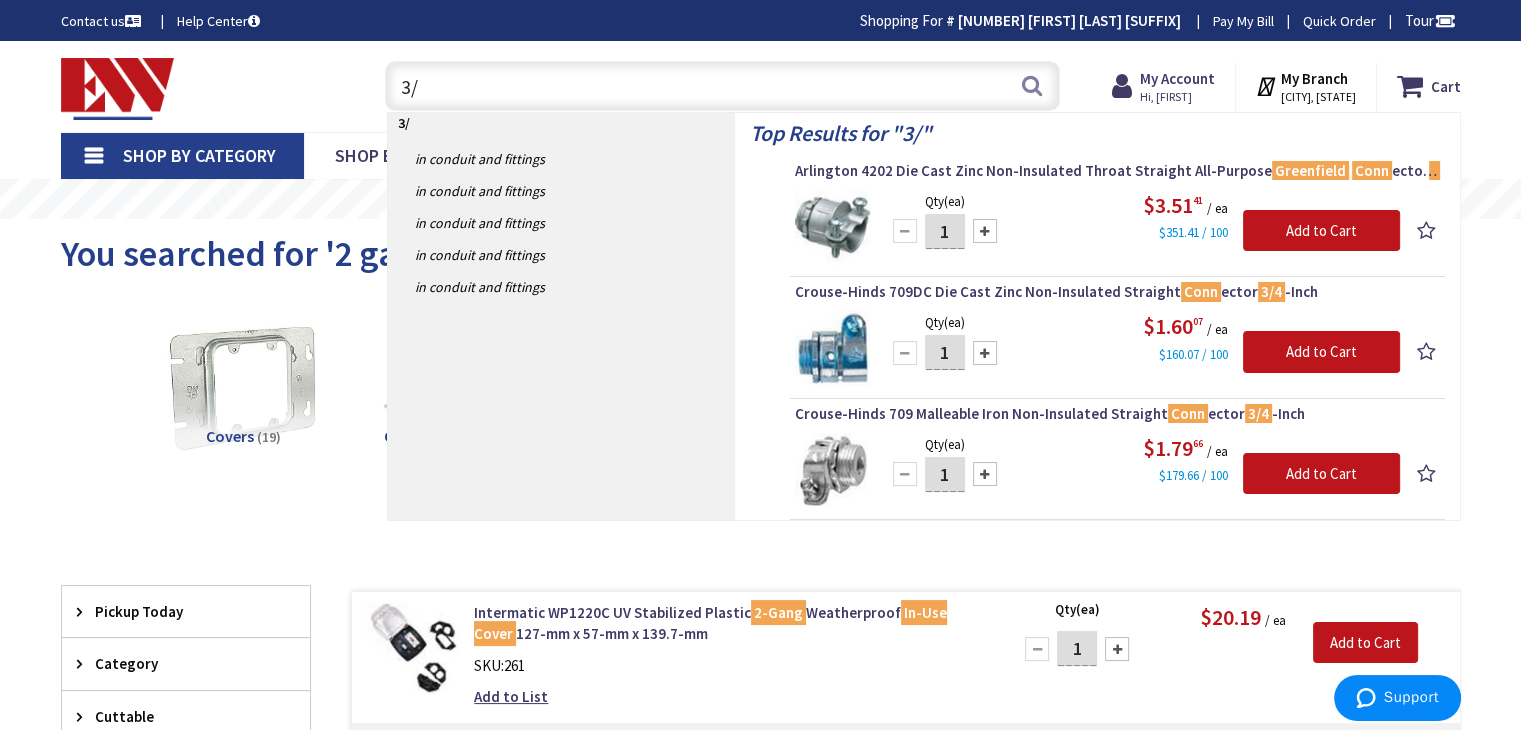 type on "3" 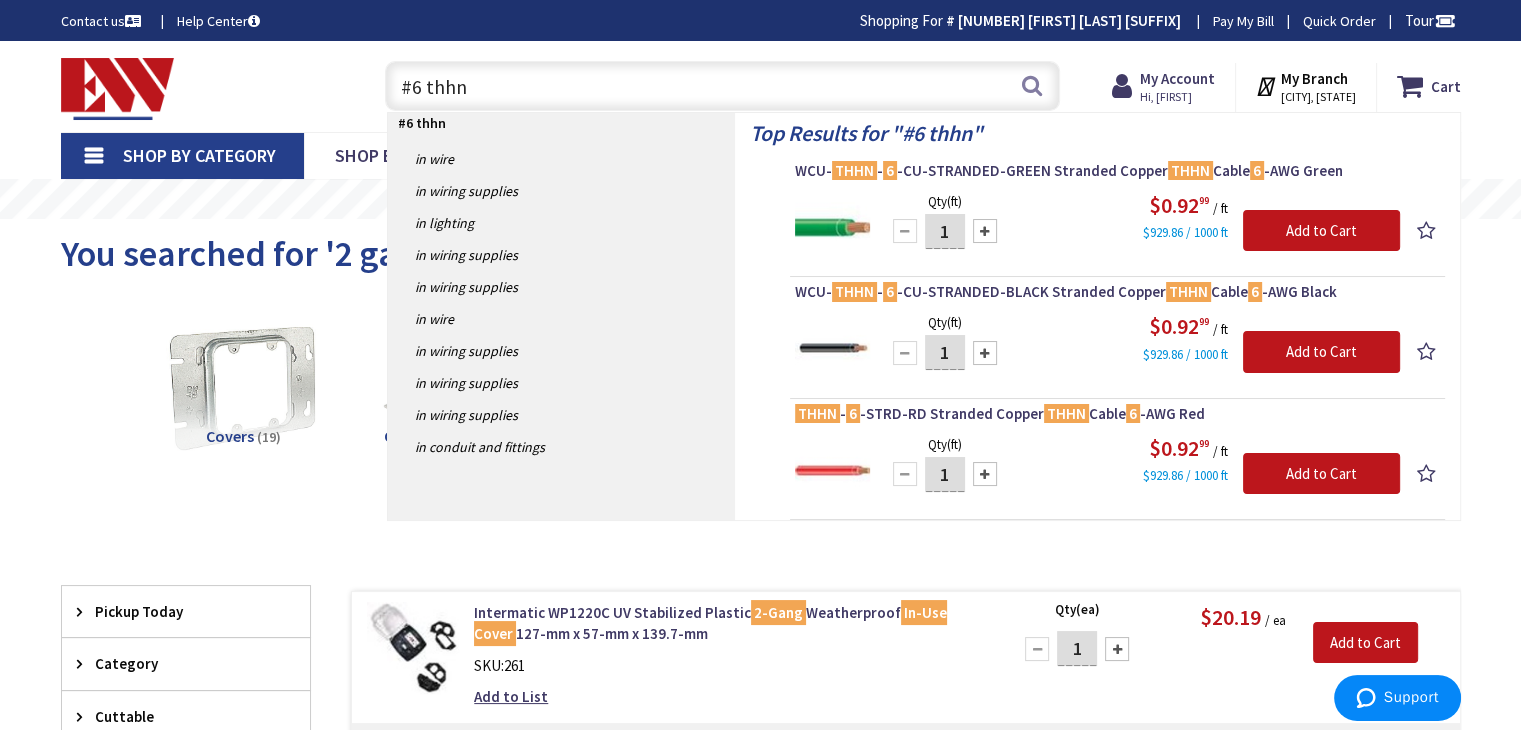 type on "#6 thhn" 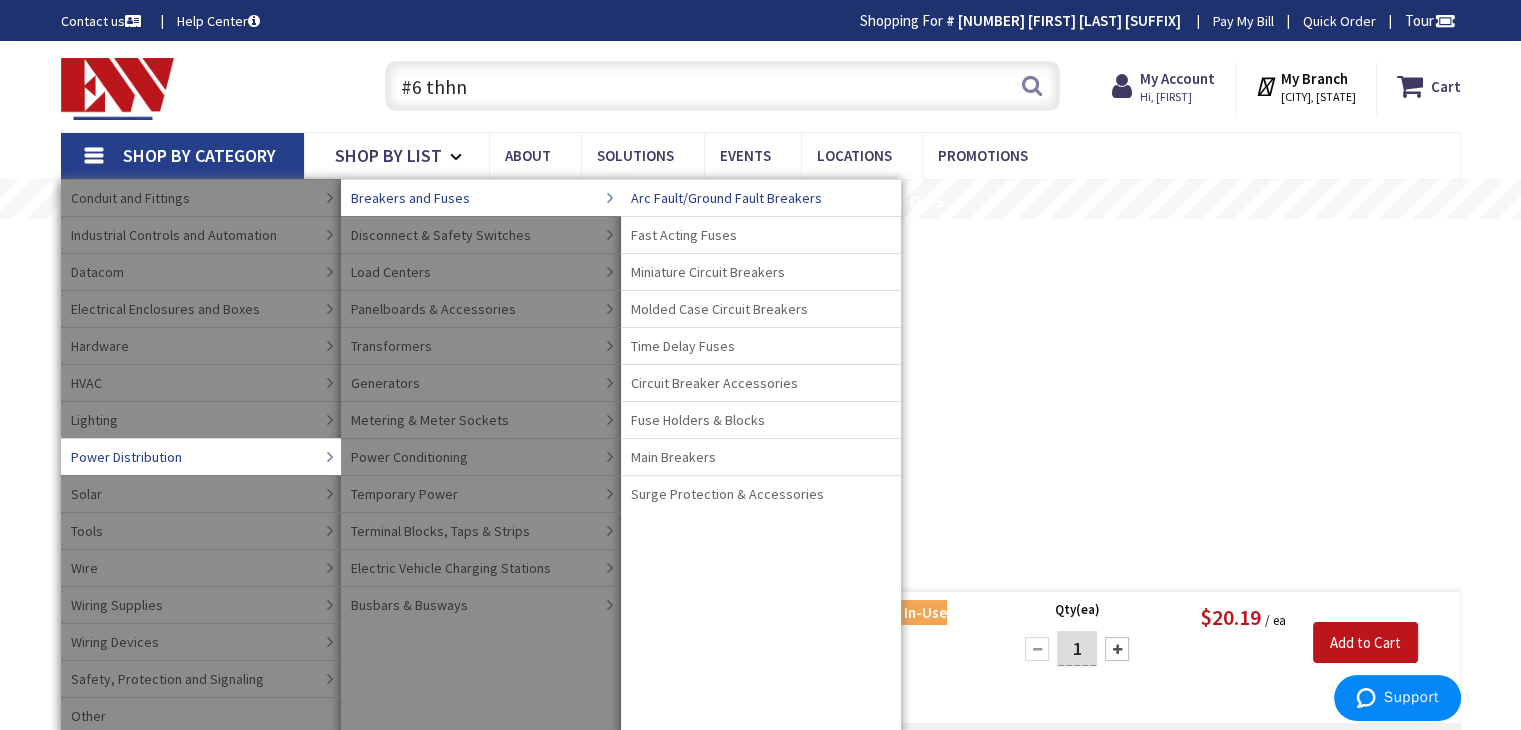 click on "Arc Fault/Ground Fault Breakers" at bounding box center [726, 198] 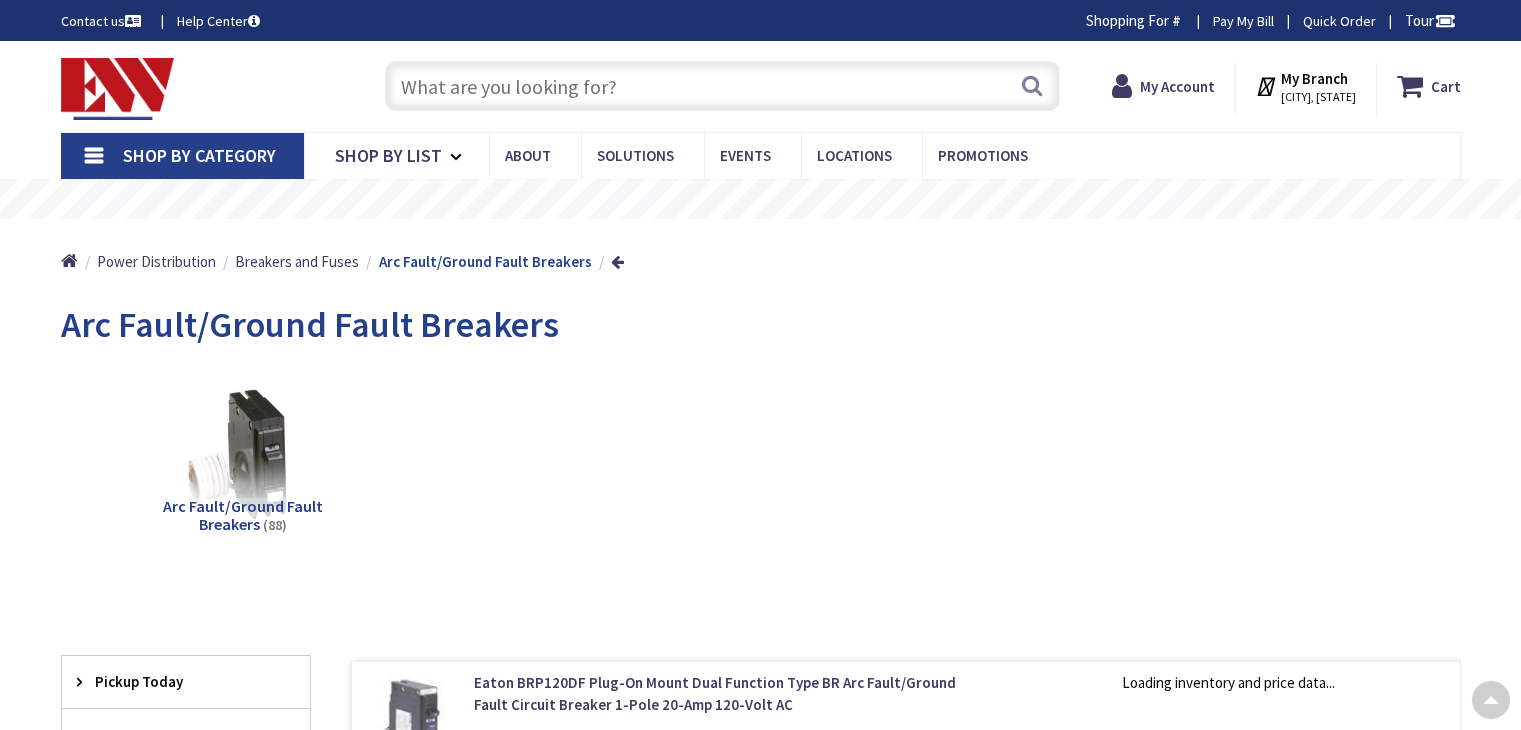 click on "Amps" at bounding box center (176, 786) 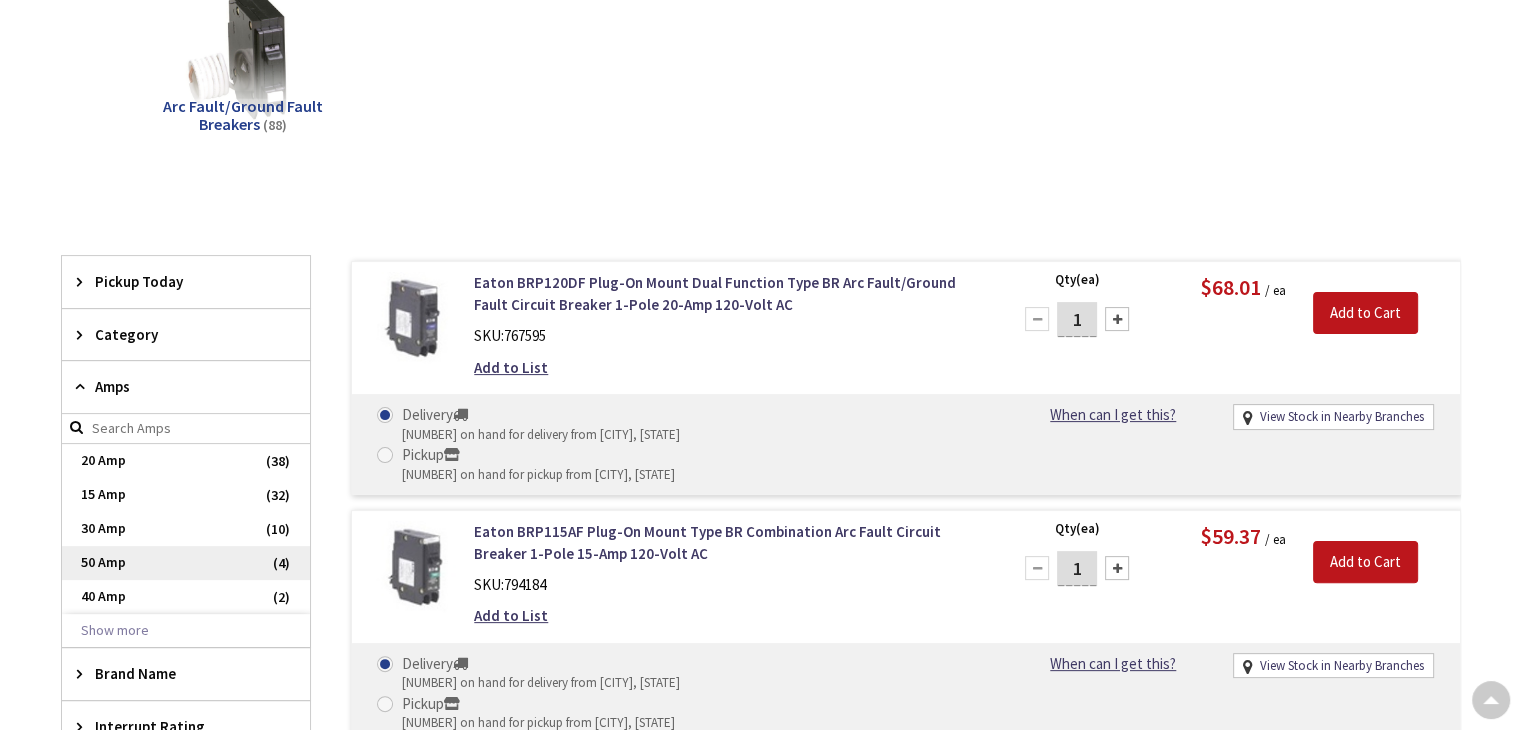 scroll, scrollTop: 400, scrollLeft: 0, axis: vertical 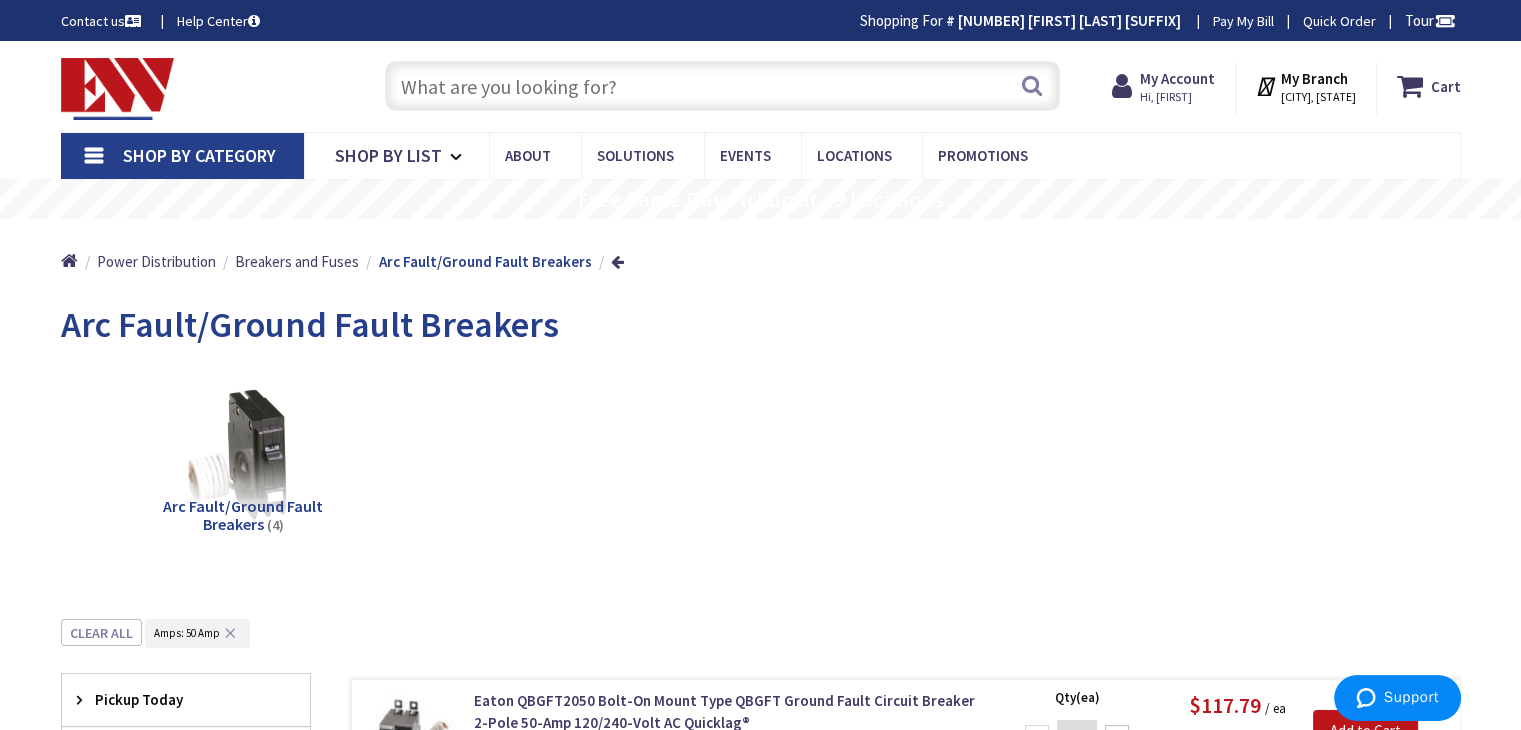 click at bounding box center (722, 86) 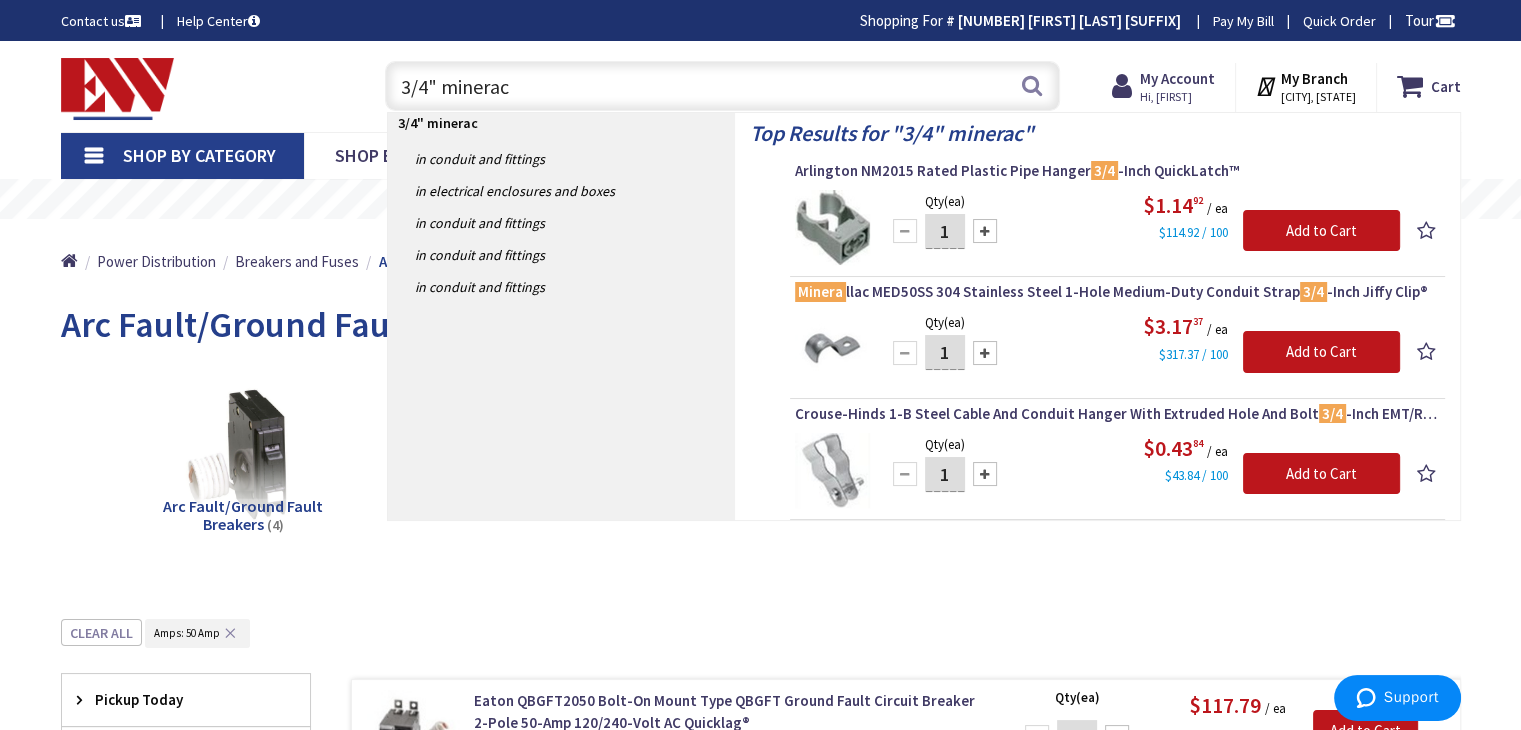type on "3/4" mineracs" 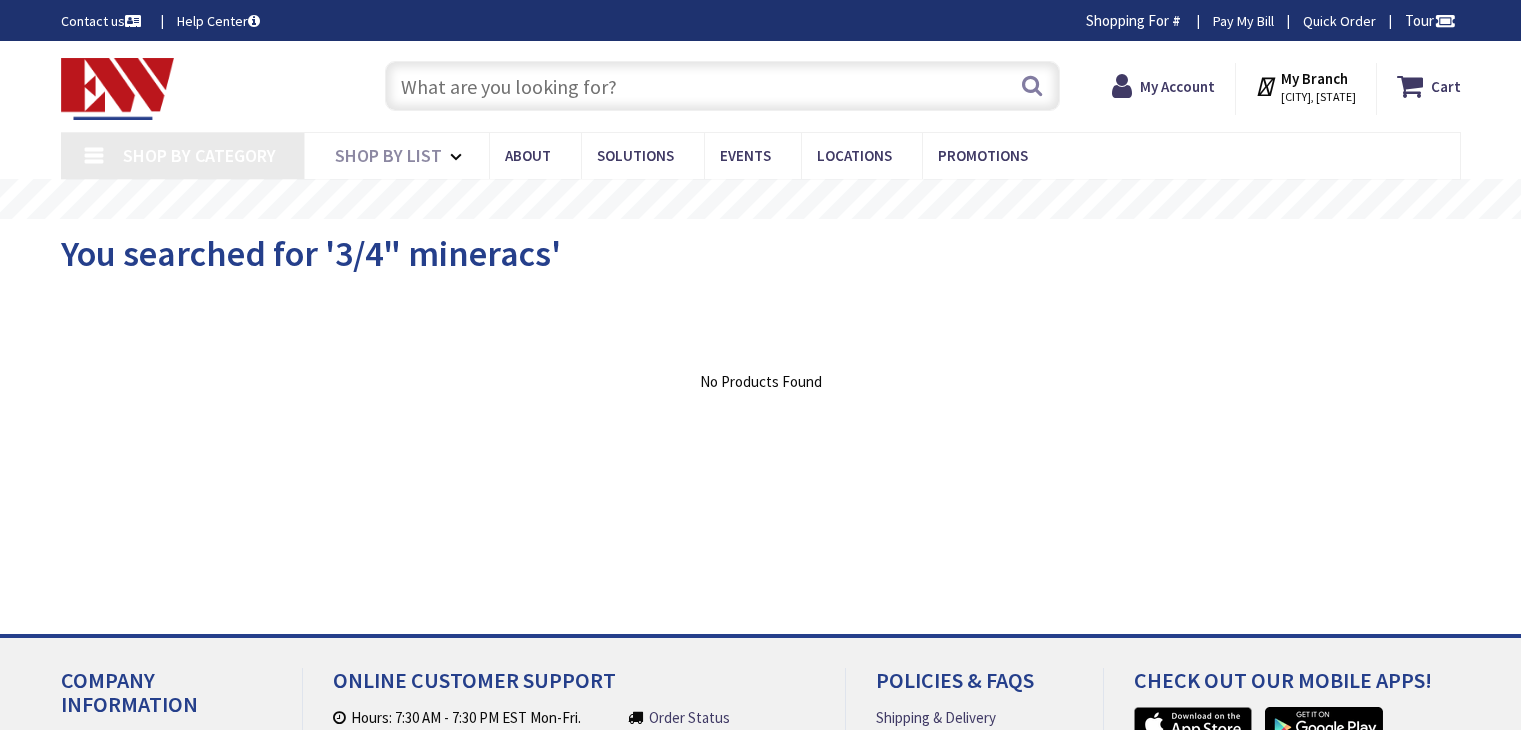 scroll, scrollTop: 0, scrollLeft: 0, axis: both 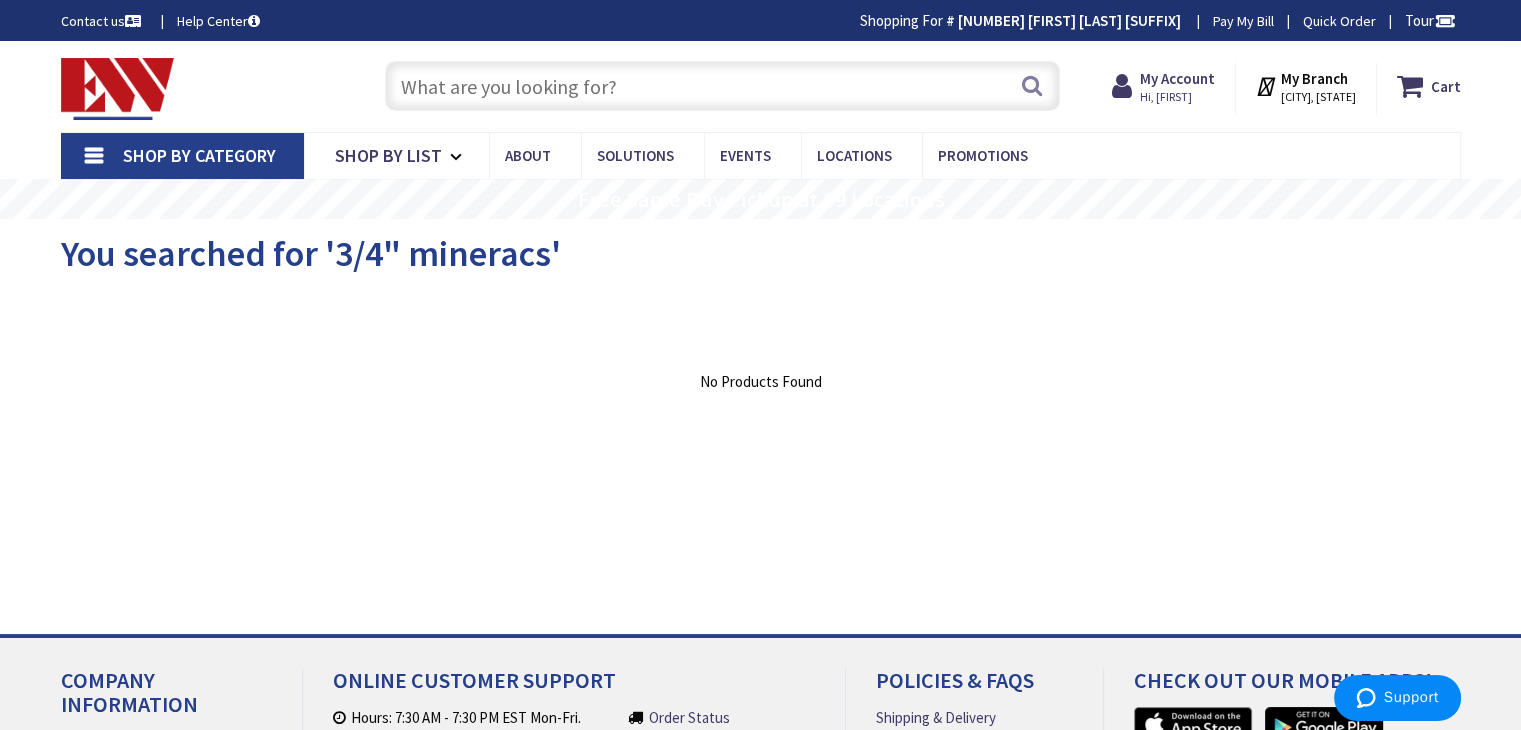 click at bounding box center (722, 86) 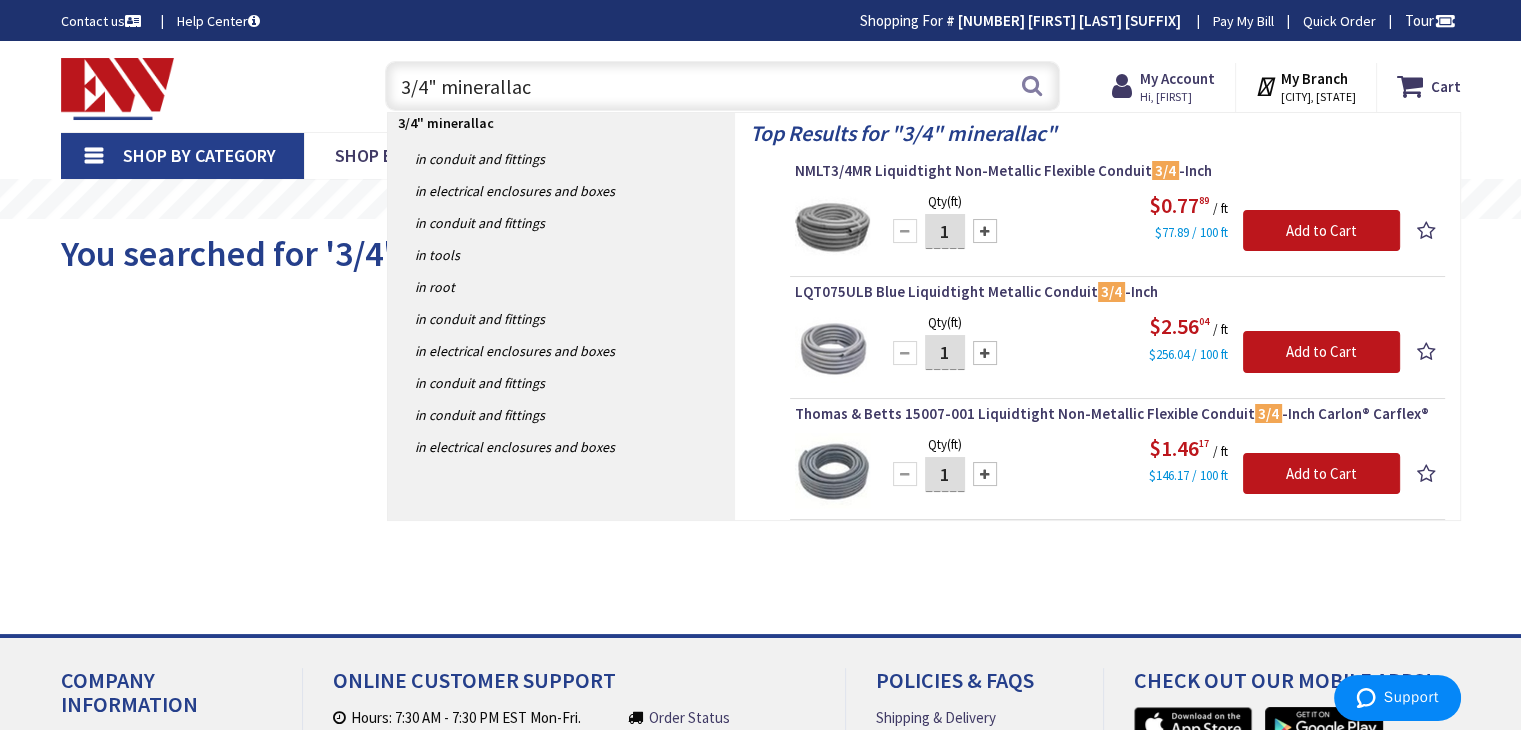 type on "3/4" minerallacs" 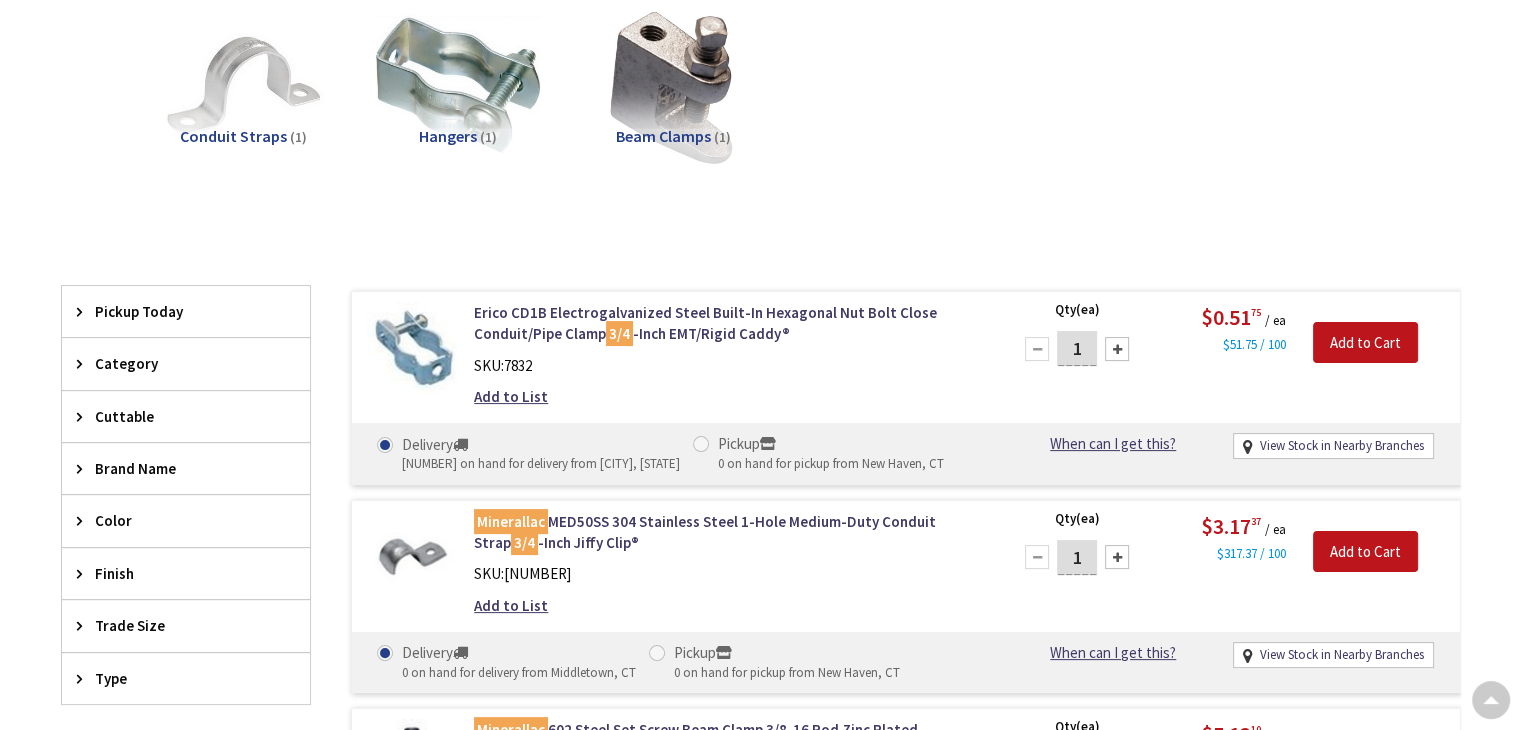 scroll, scrollTop: 300, scrollLeft: 0, axis: vertical 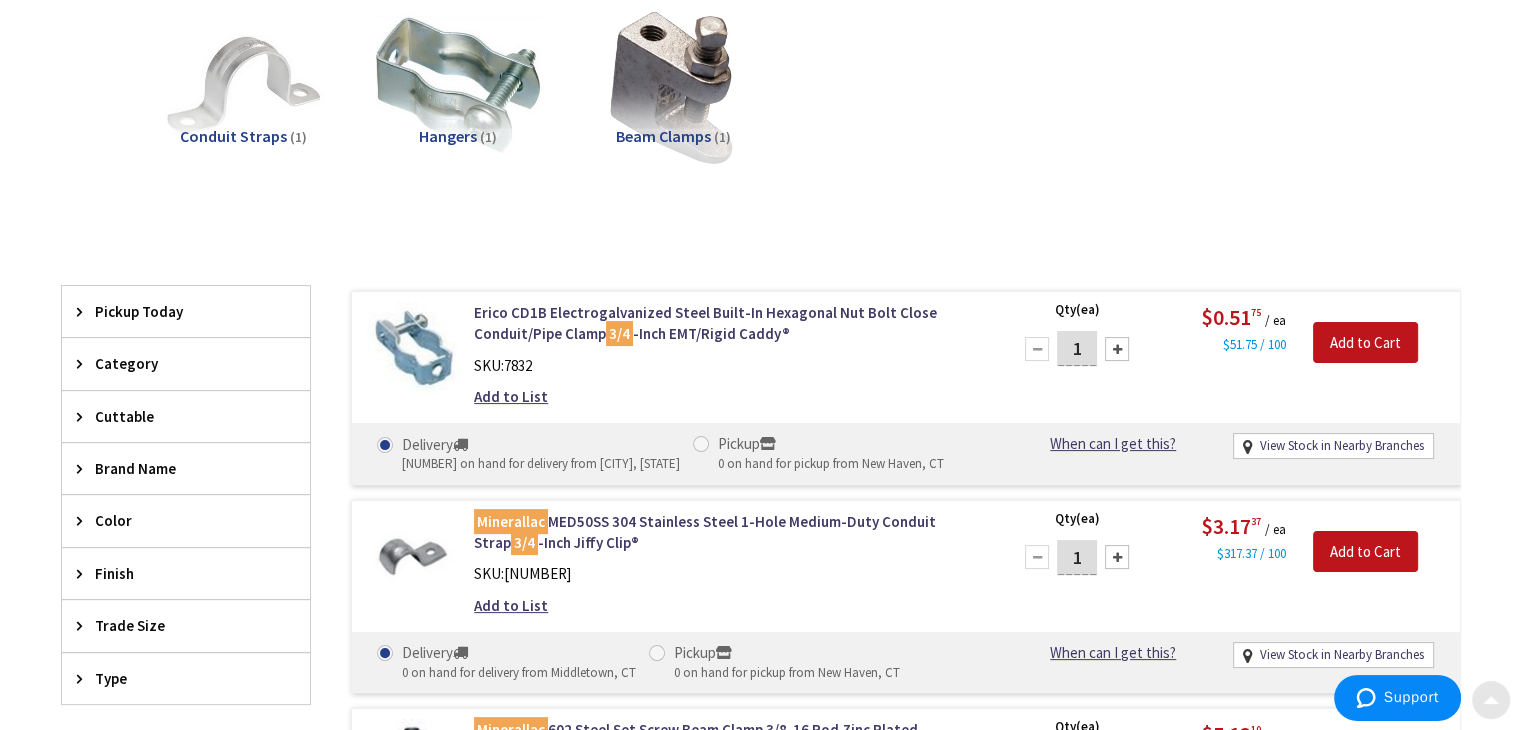 drag, startPoint x: 1472, startPoint y: 697, endPoint x: 1476, endPoint y: 685, distance: 12.649111 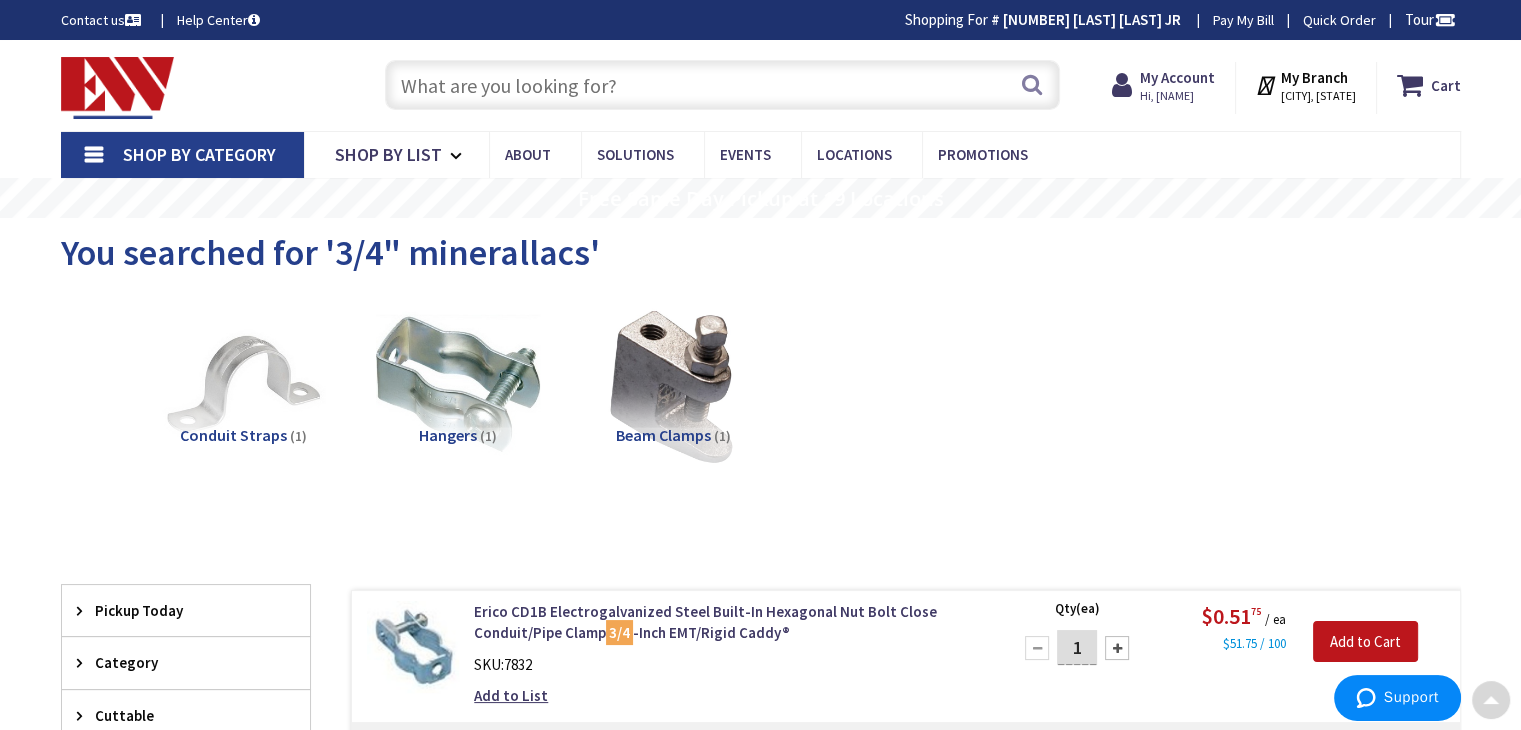scroll, scrollTop: 0, scrollLeft: 0, axis: both 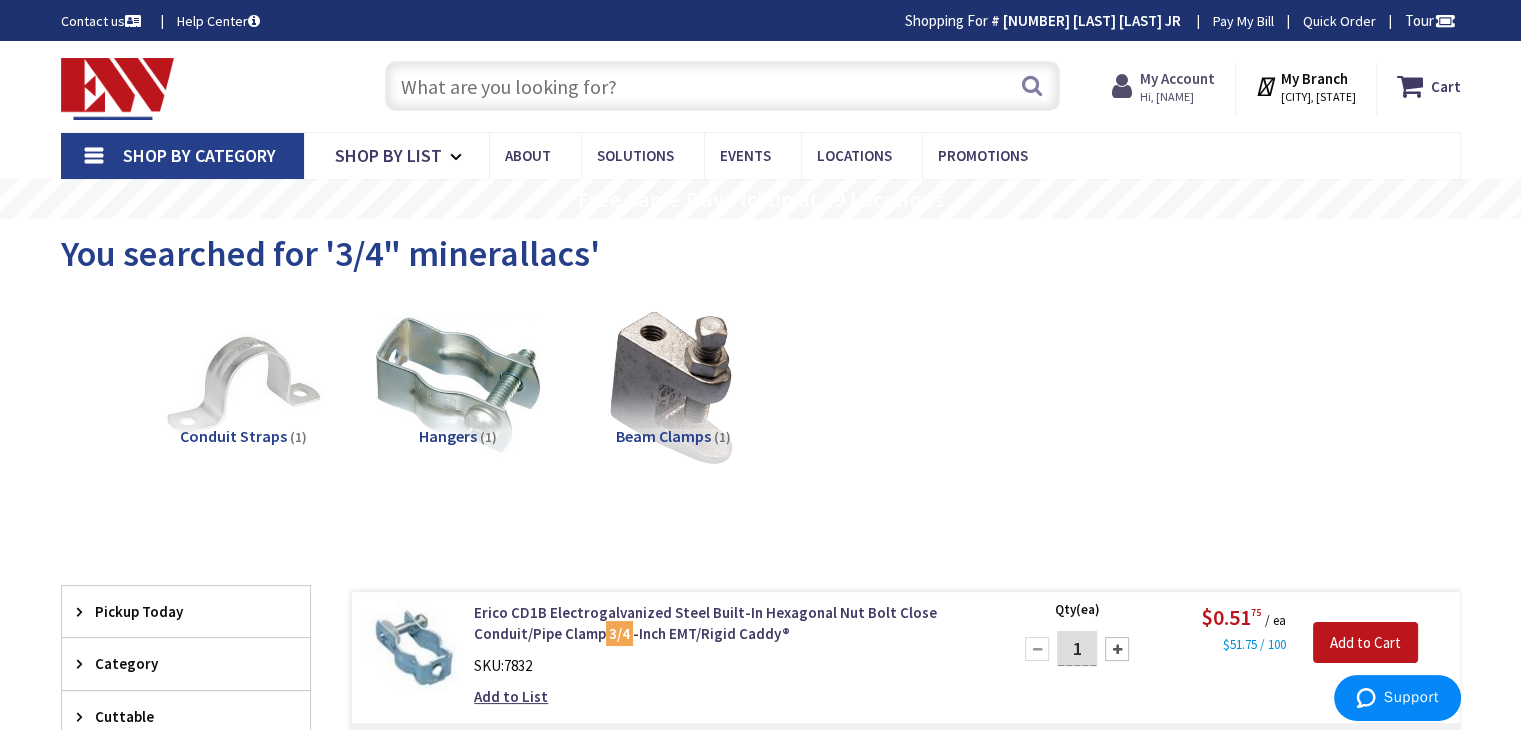 click on "My Account" at bounding box center [1177, 78] 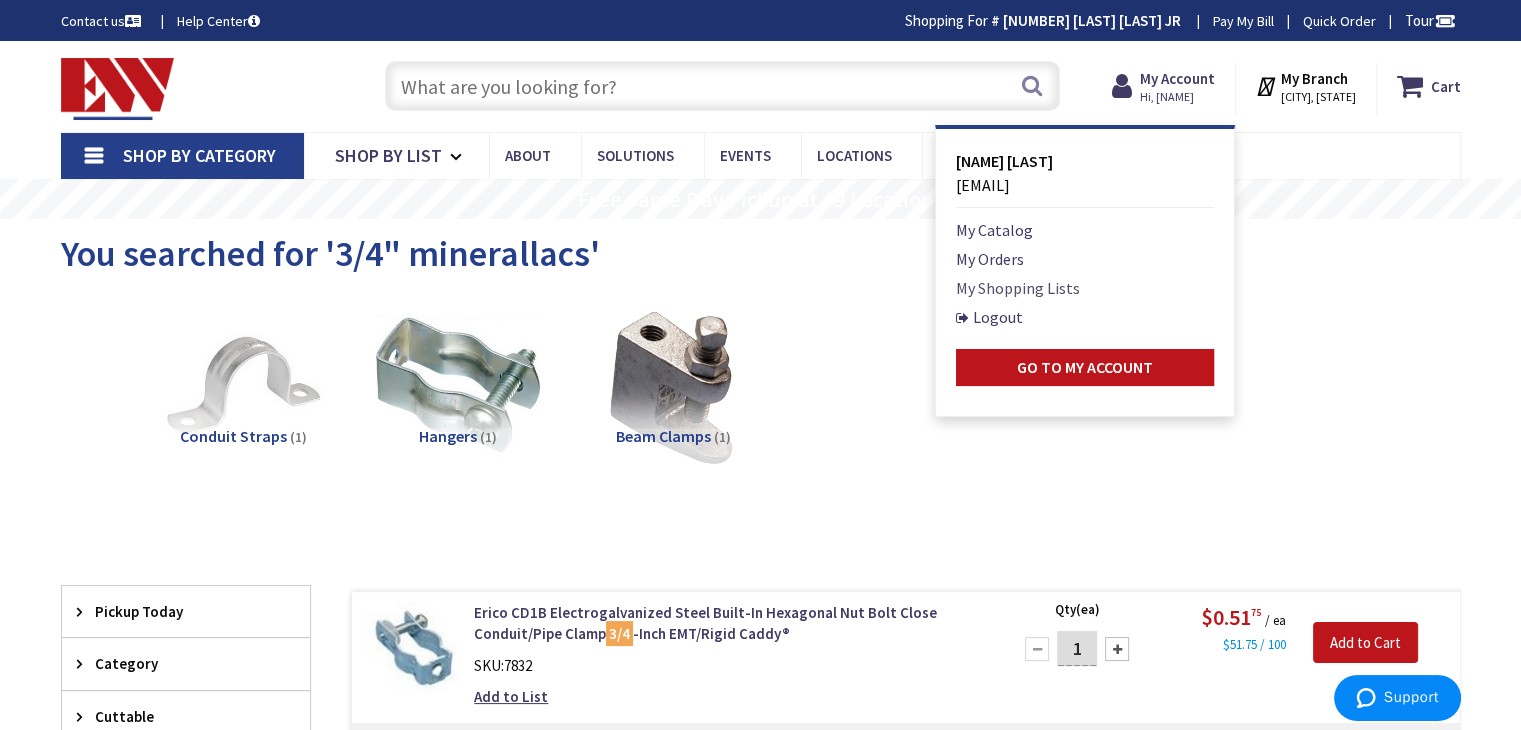 click on "My Shopping Lists" at bounding box center [1018, 288] 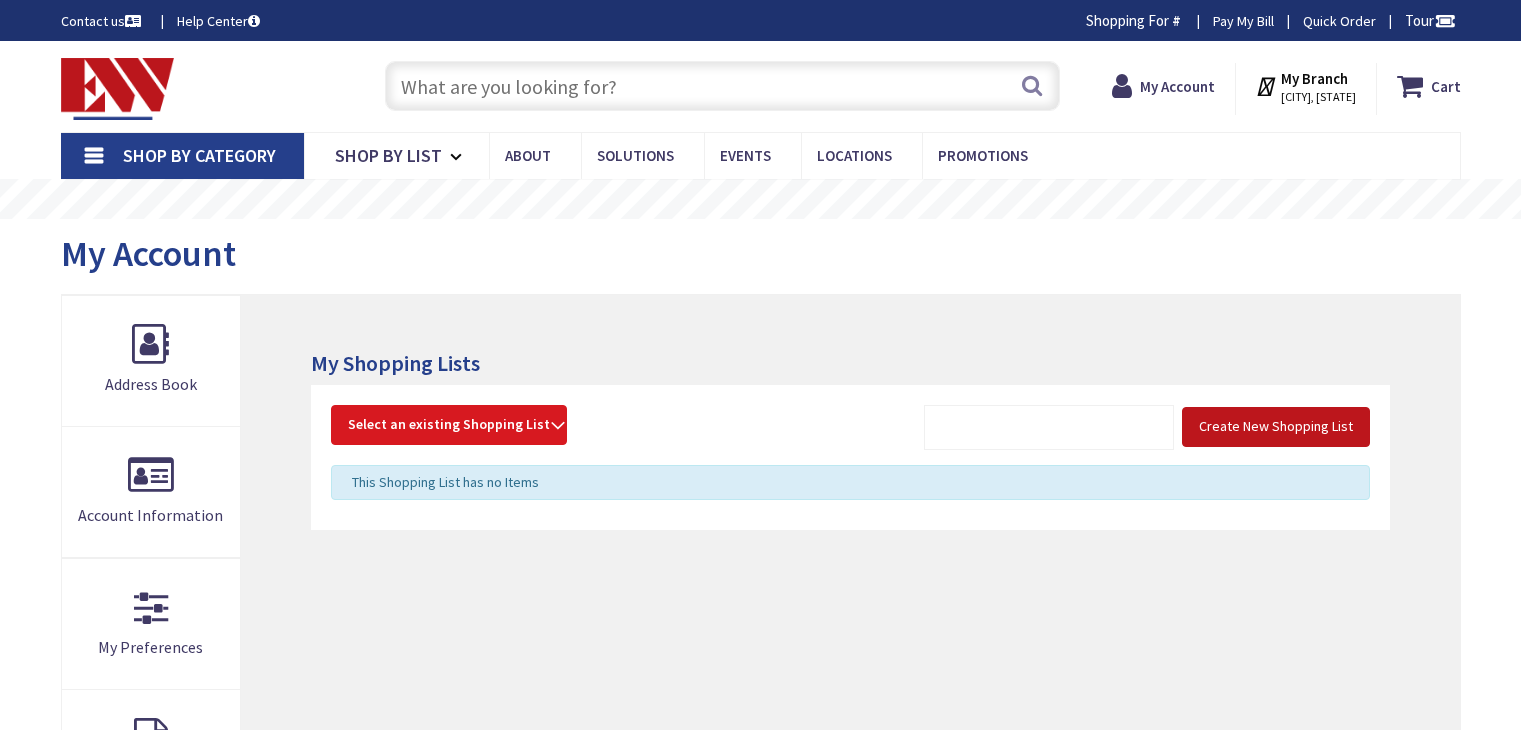 scroll, scrollTop: 0, scrollLeft: 0, axis: both 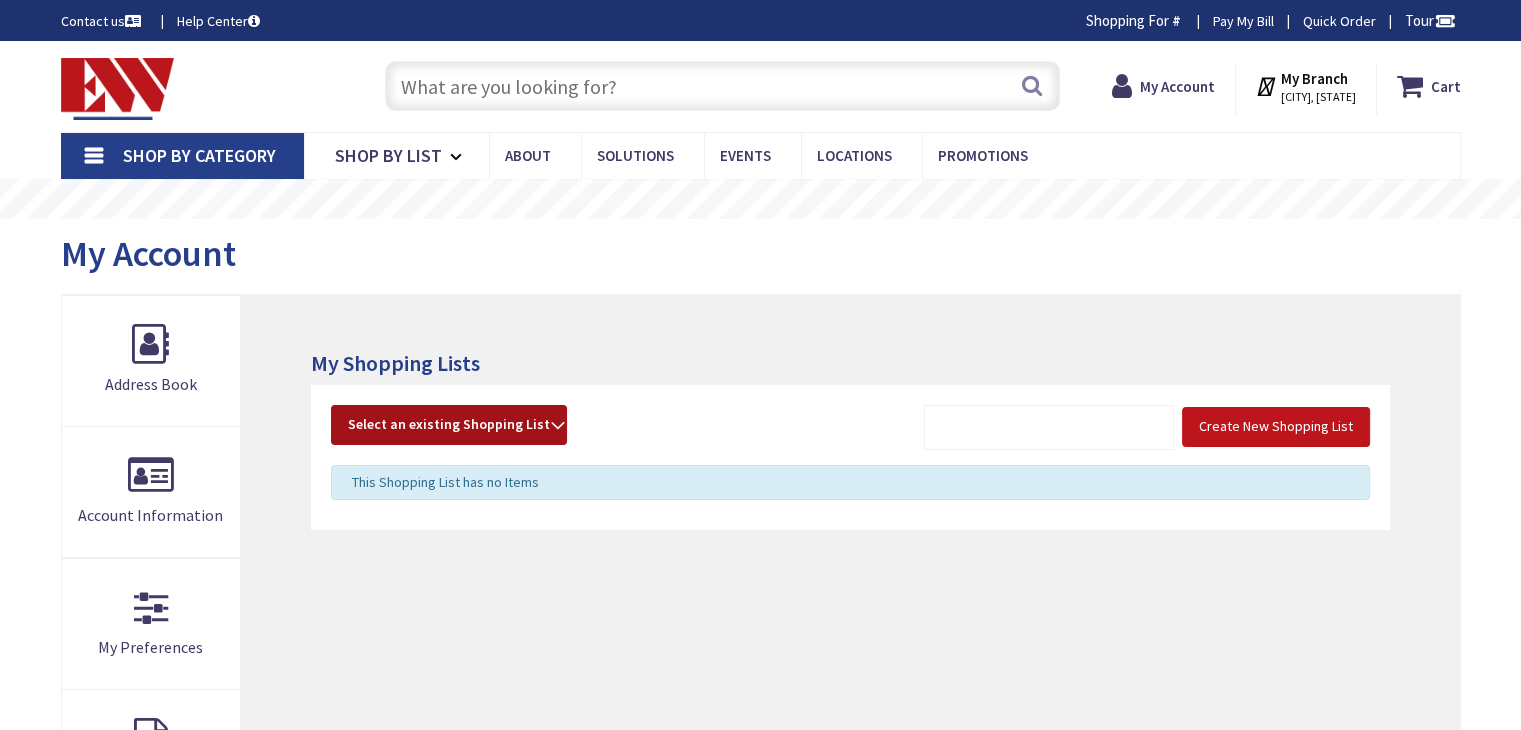 click on "Select an existing Shopping List" at bounding box center (449, 425) 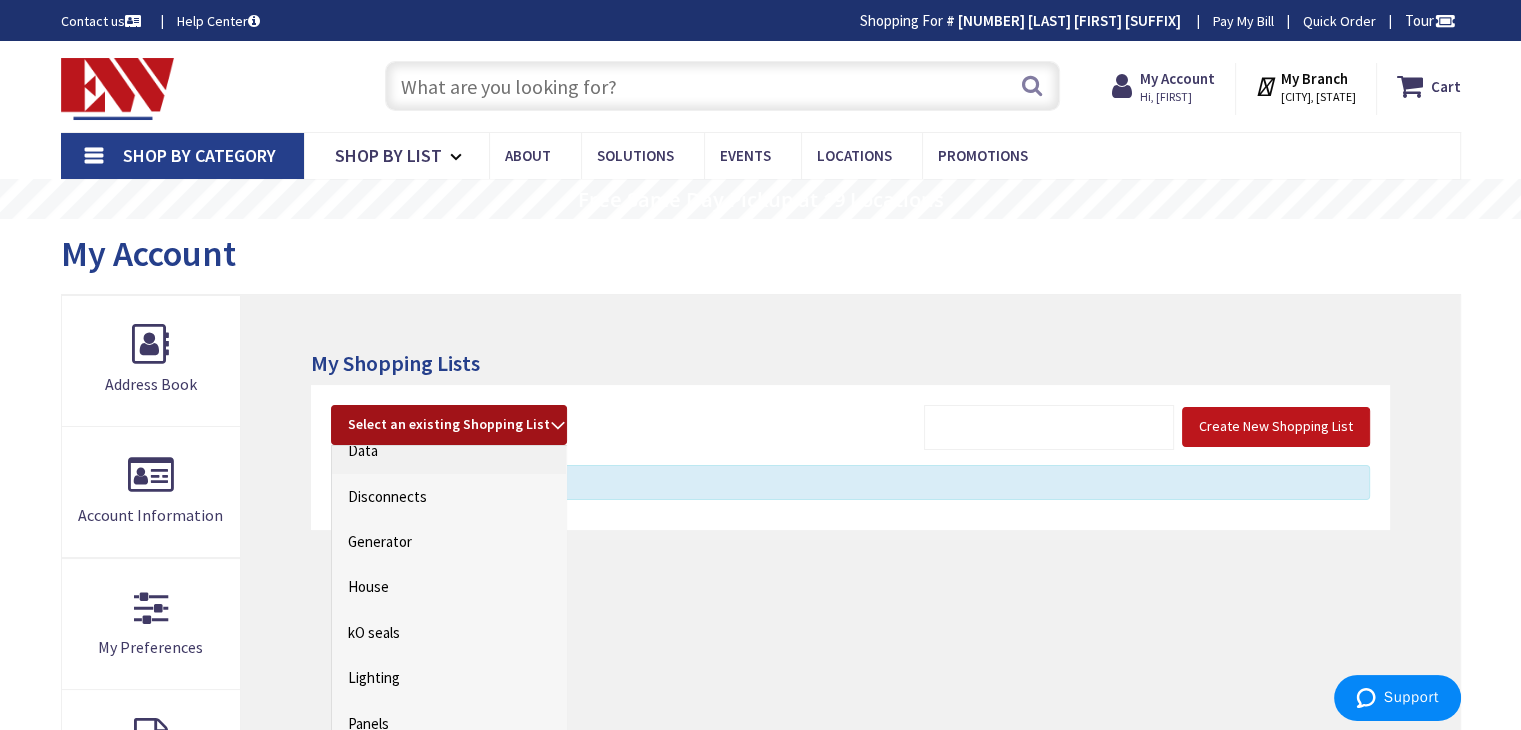 scroll, scrollTop: 400, scrollLeft: 0, axis: vertical 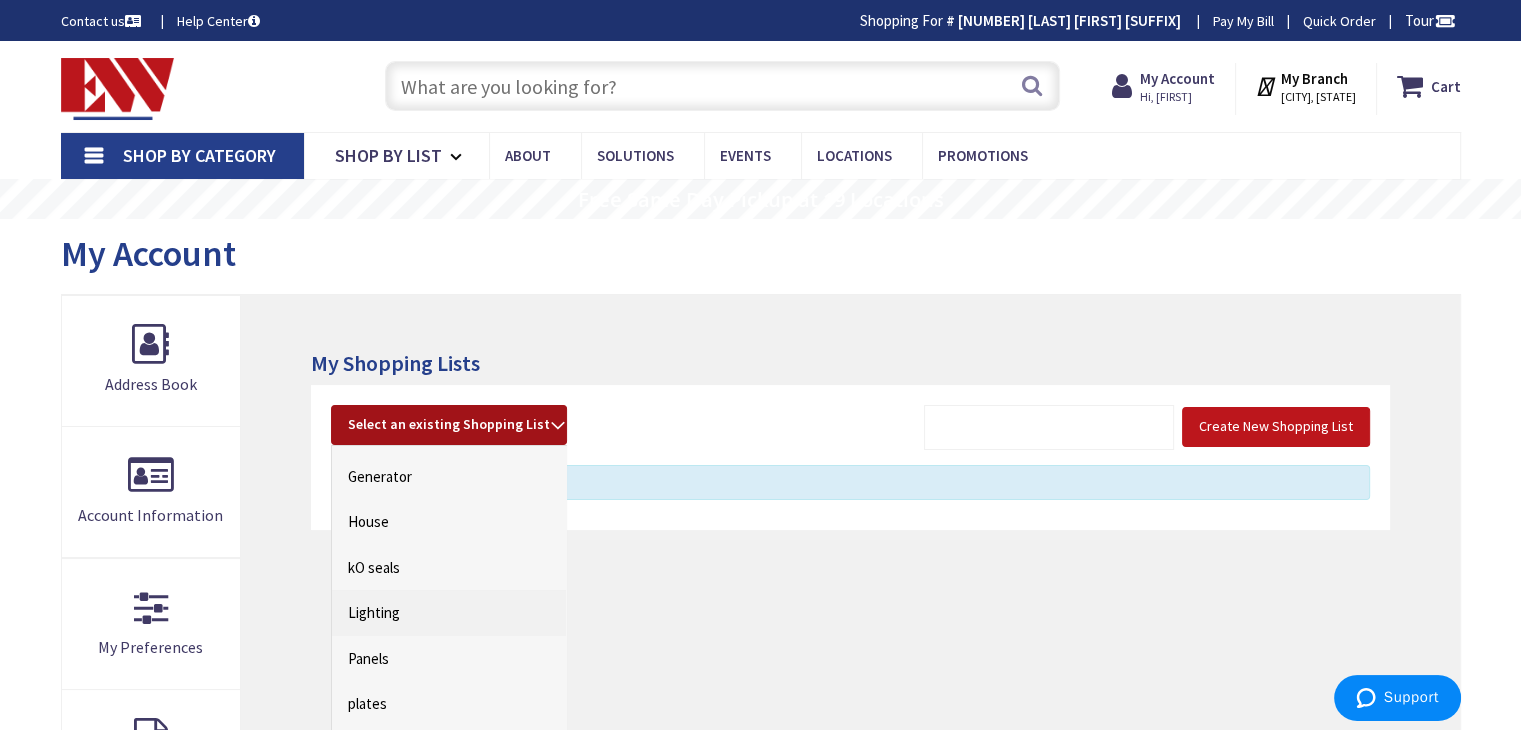 click on "Lighting" at bounding box center (449, 612) 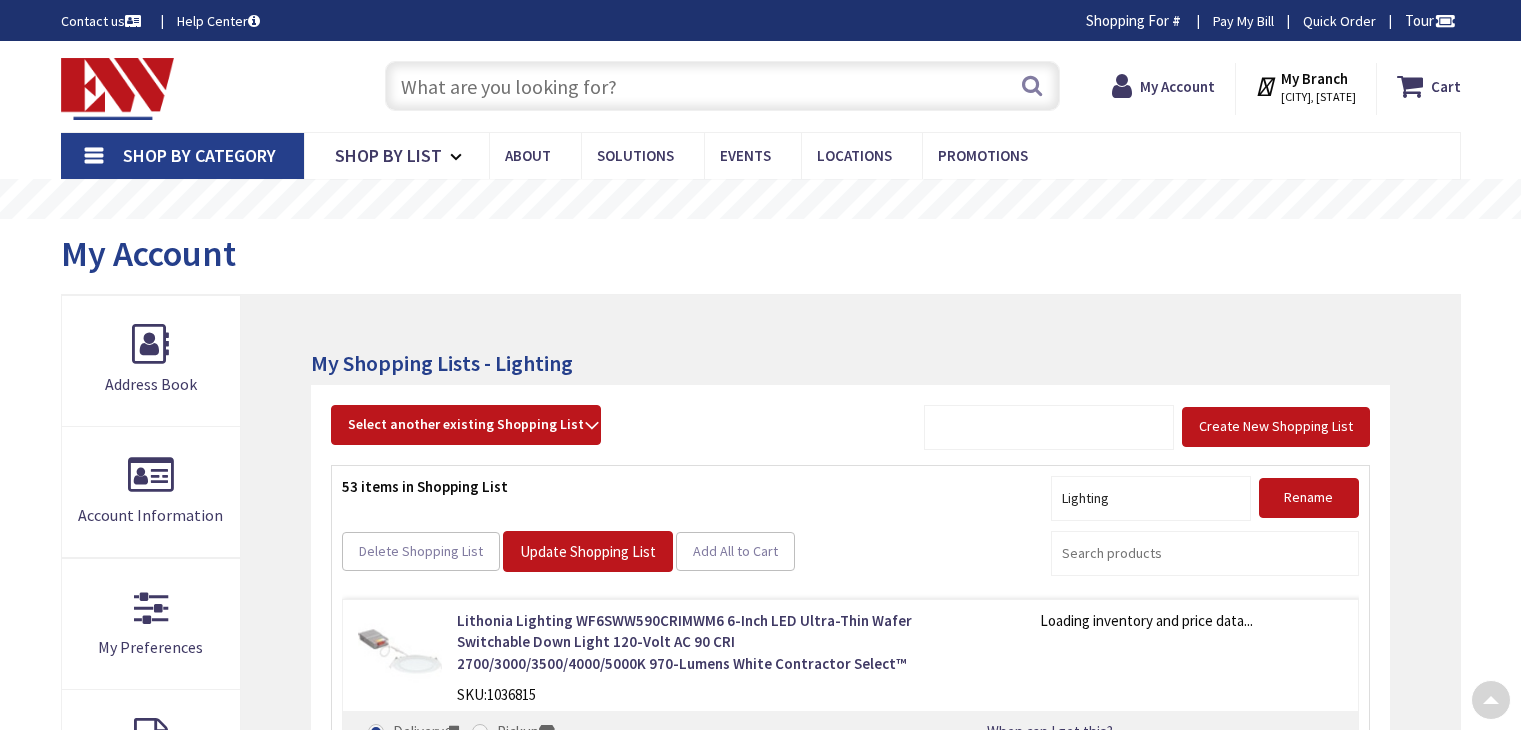 scroll, scrollTop: 390, scrollLeft: 0, axis: vertical 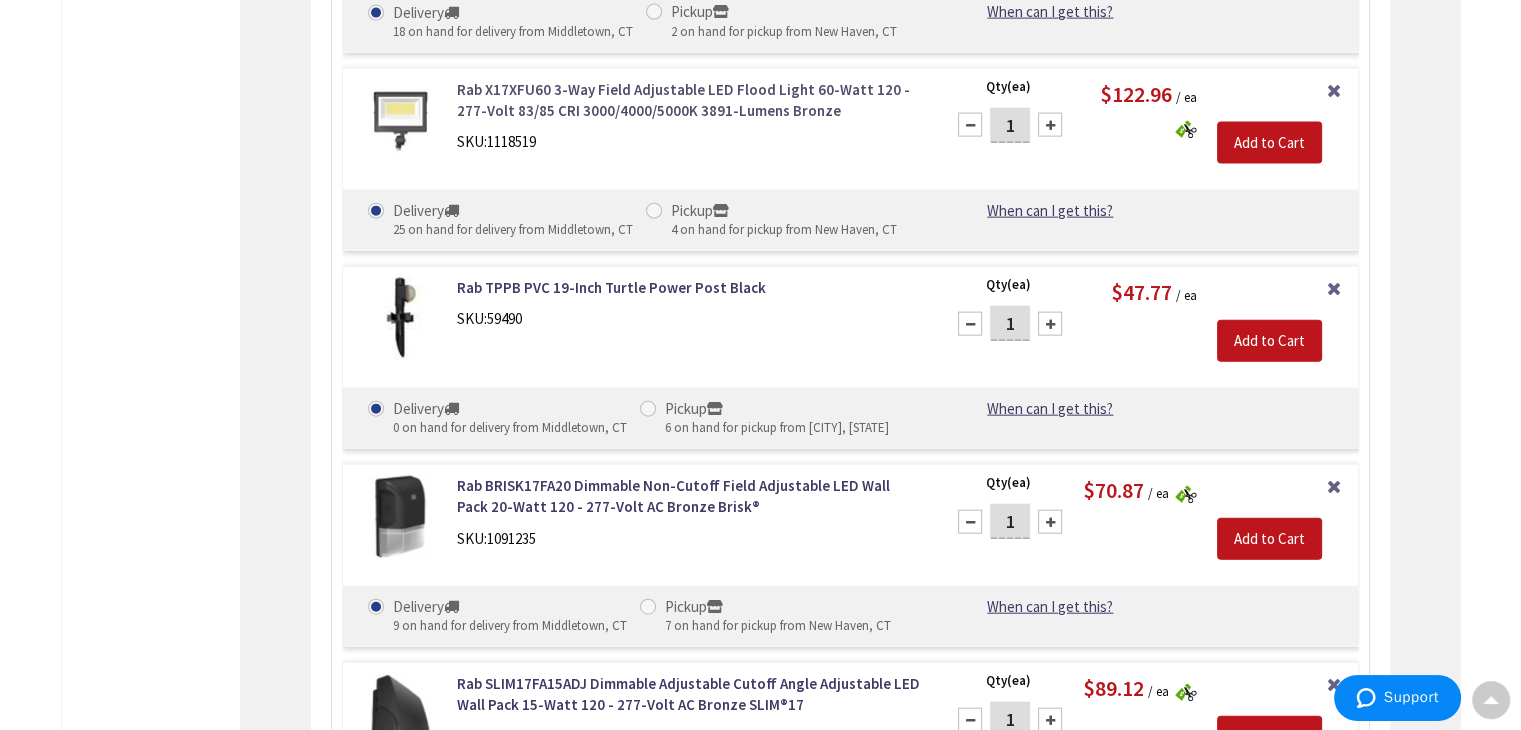 click on "Rab X17XFU60 3-Way Field Adjustable LED Flood Light 60-Watt 120 - 277-Volt 83/85 CRI 3000/4000/5000K 3891-Lumens Bronze" at bounding box center (688, 100) 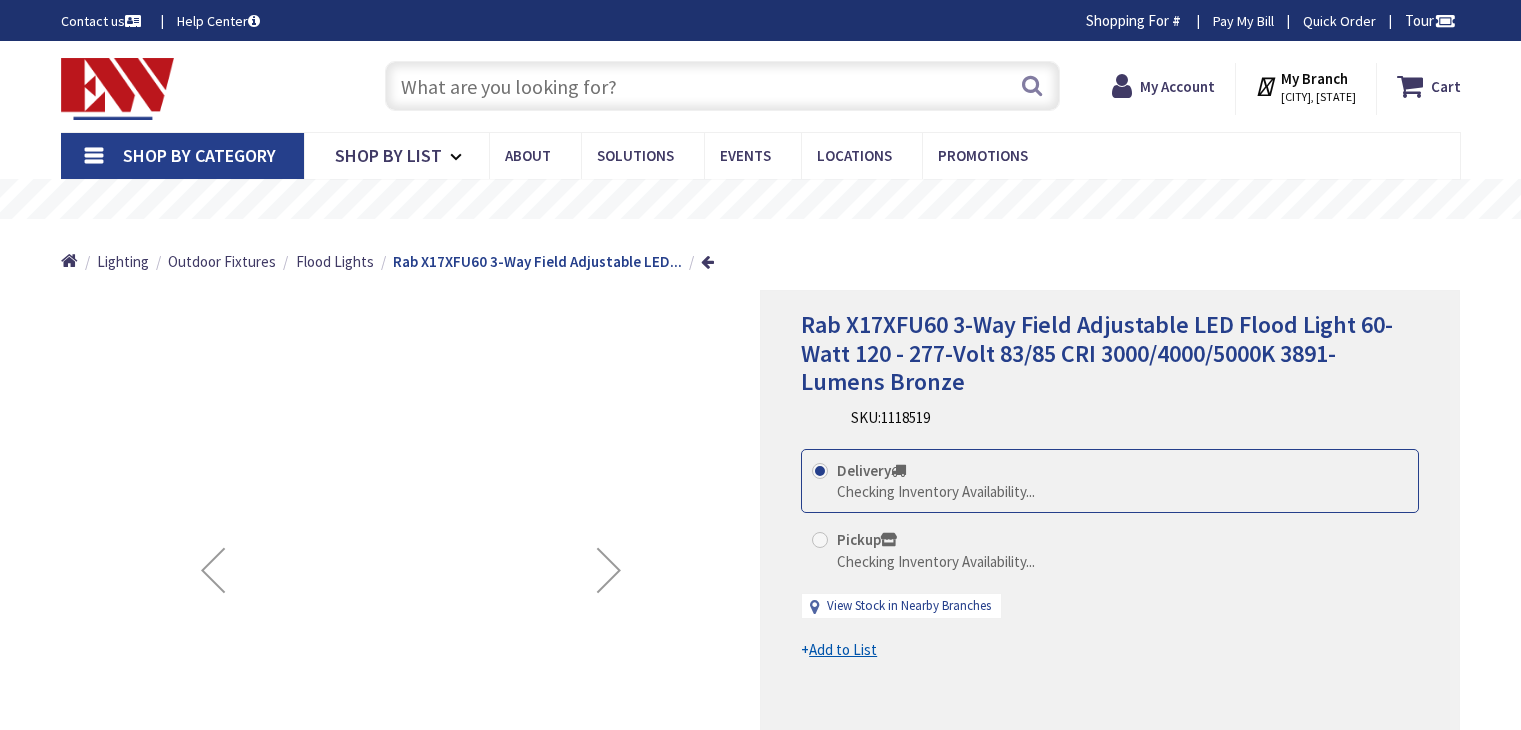 scroll, scrollTop: 0, scrollLeft: 0, axis: both 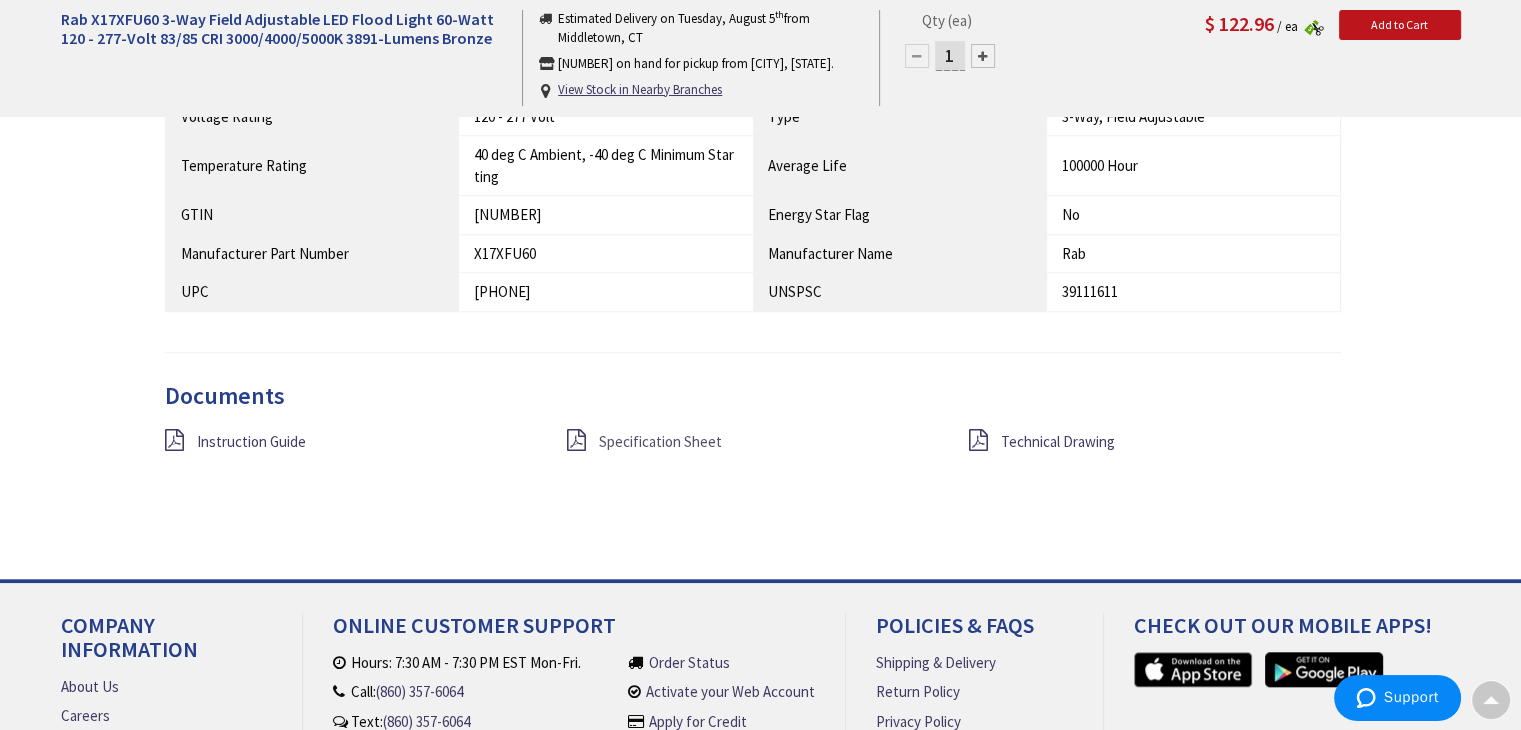 click on "Specification Sheet" at bounding box center [660, 441] 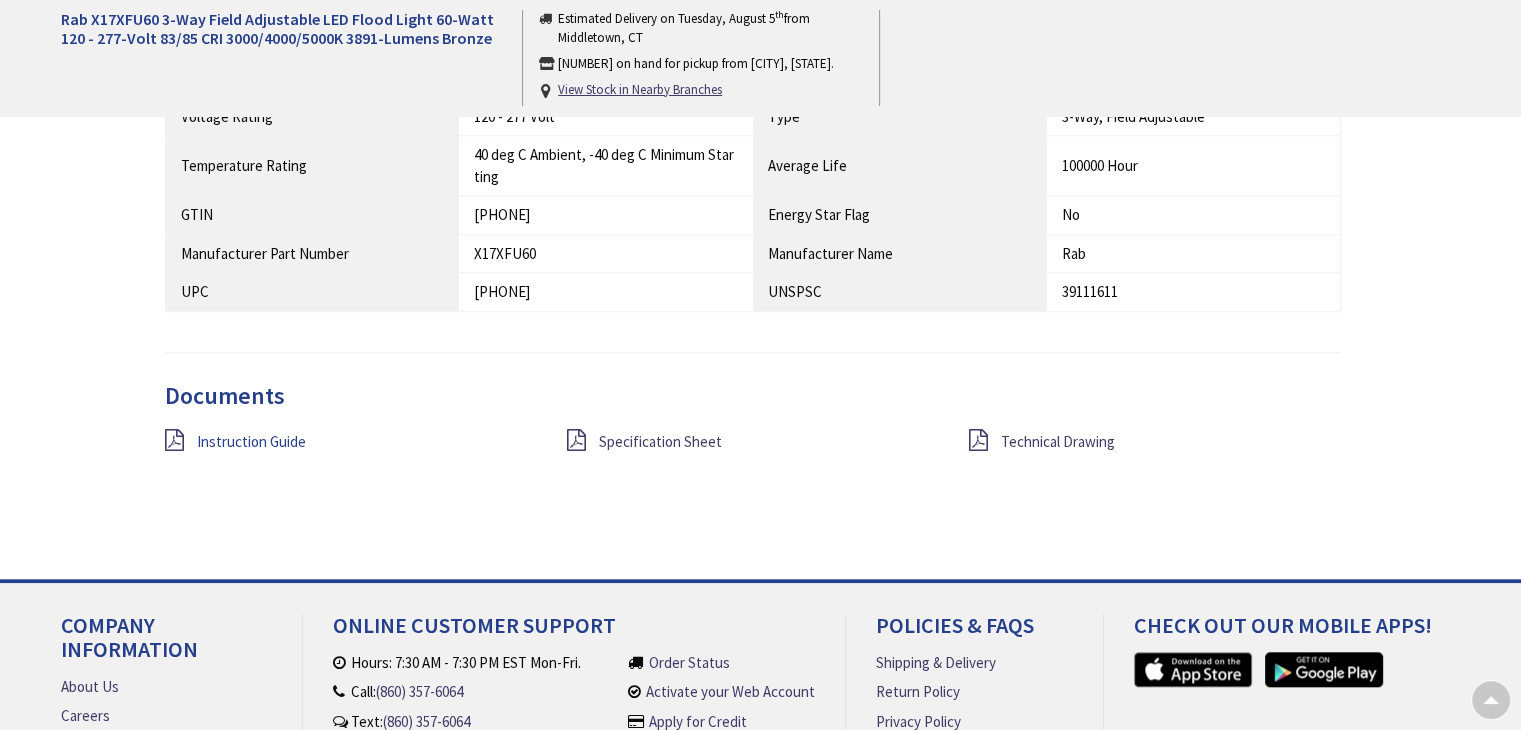 scroll, scrollTop: 1800, scrollLeft: 0, axis: vertical 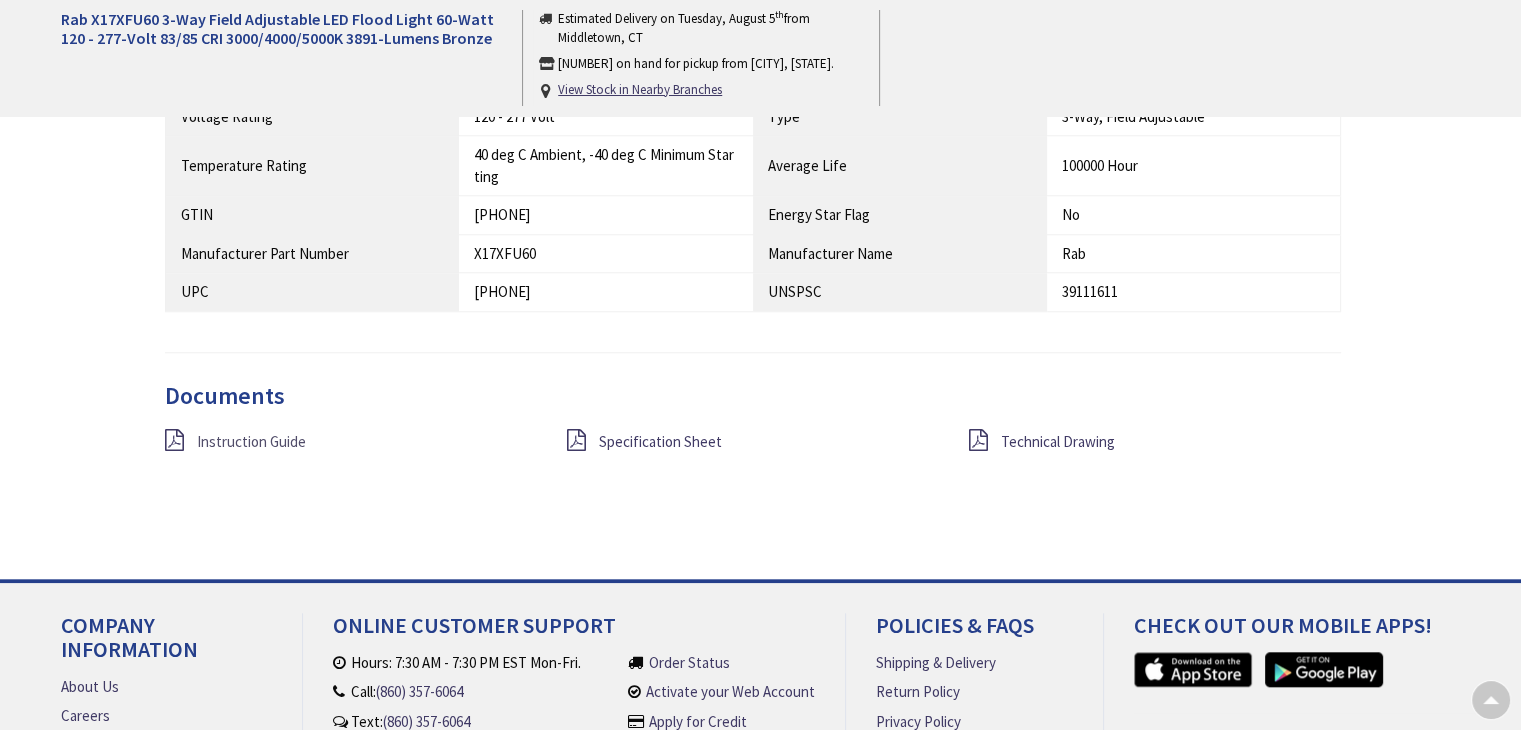 click on "Instruction Guide" at bounding box center [251, 441] 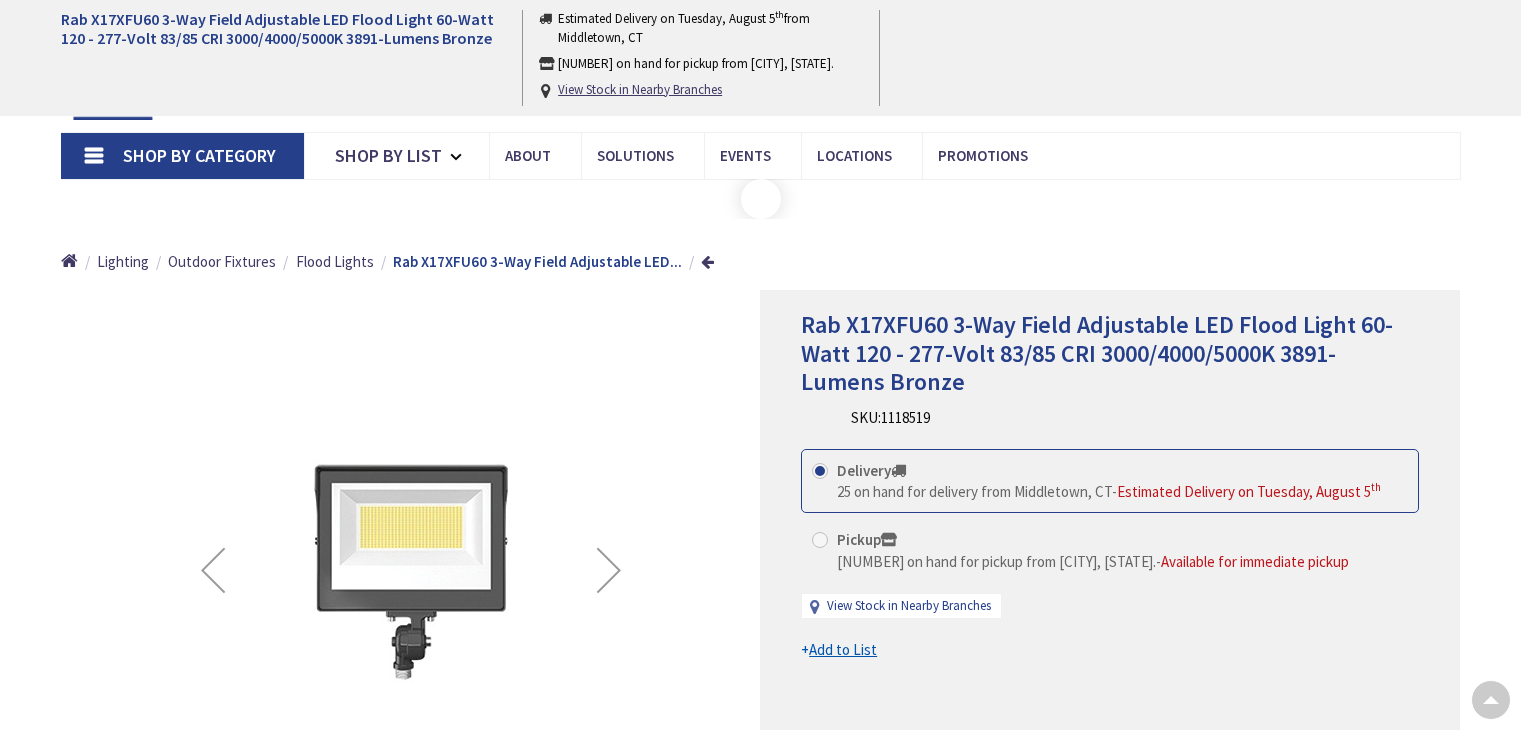 scroll, scrollTop: 1800, scrollLeft: 0, axis: vertical 